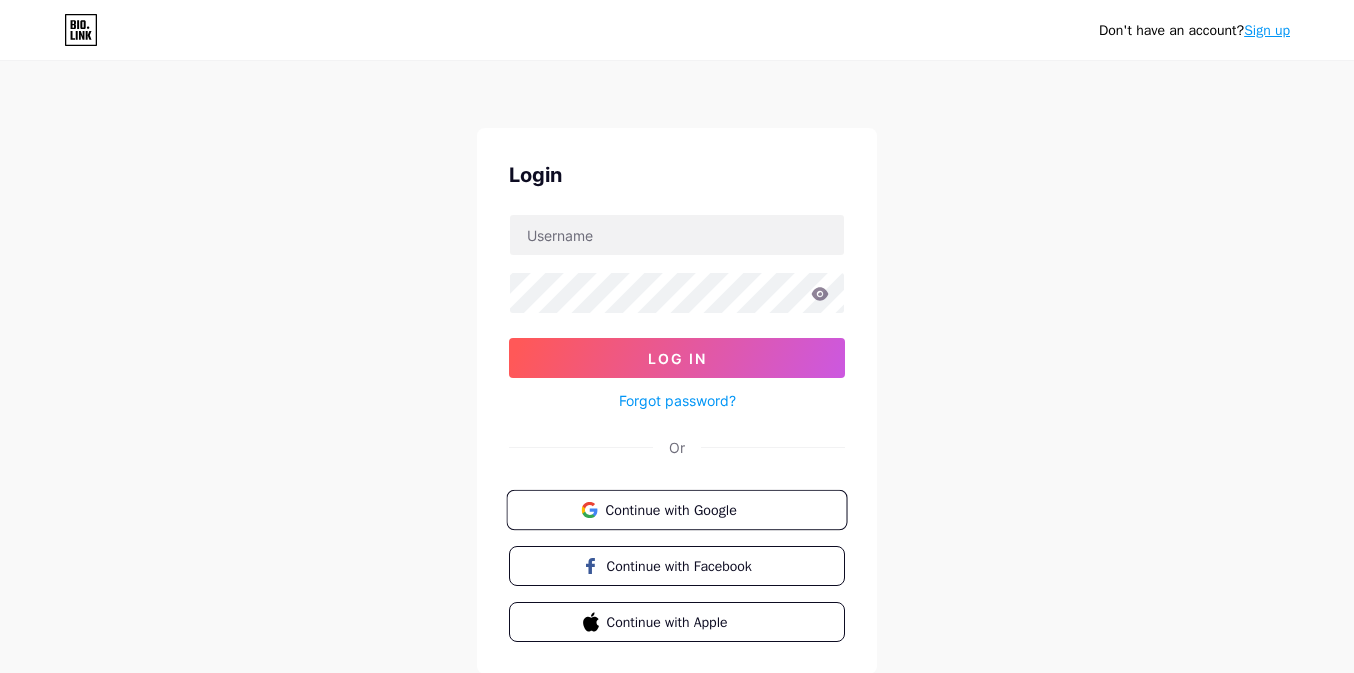 scroll, scrollTop: 0, scrollLeft: 0, axis: both 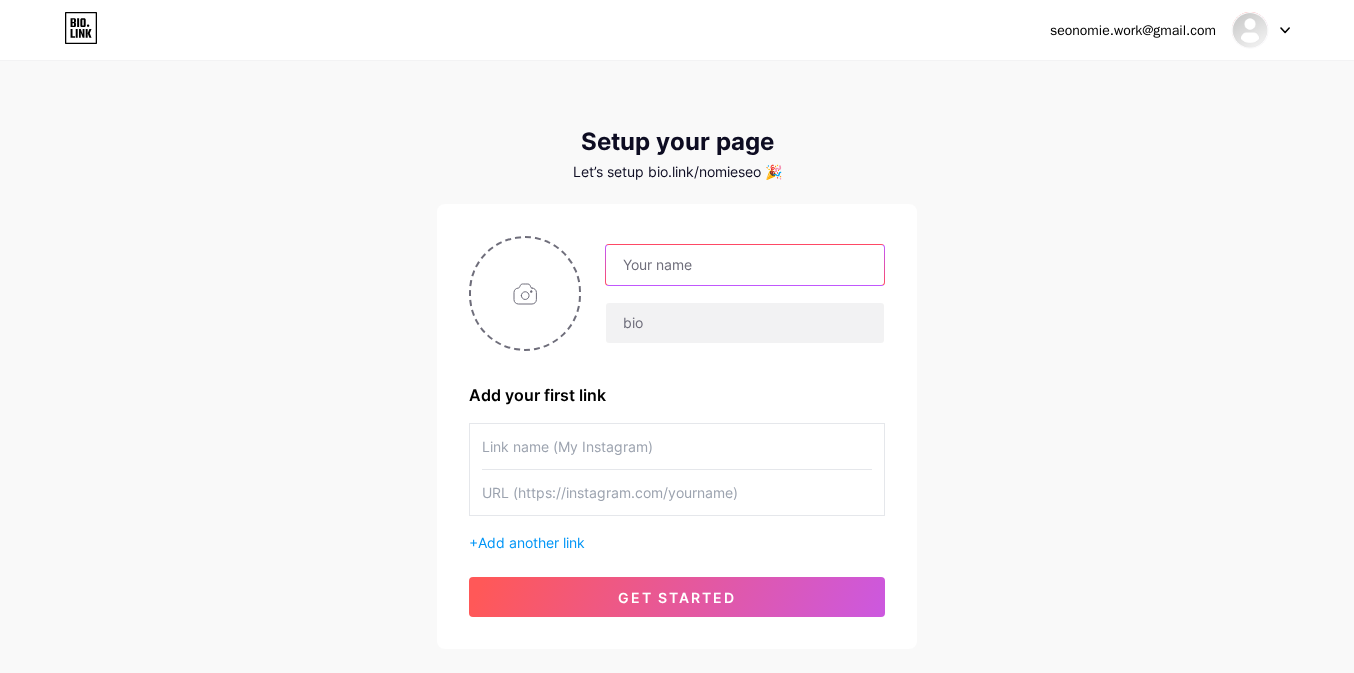 click at bounding box center [745, 265] 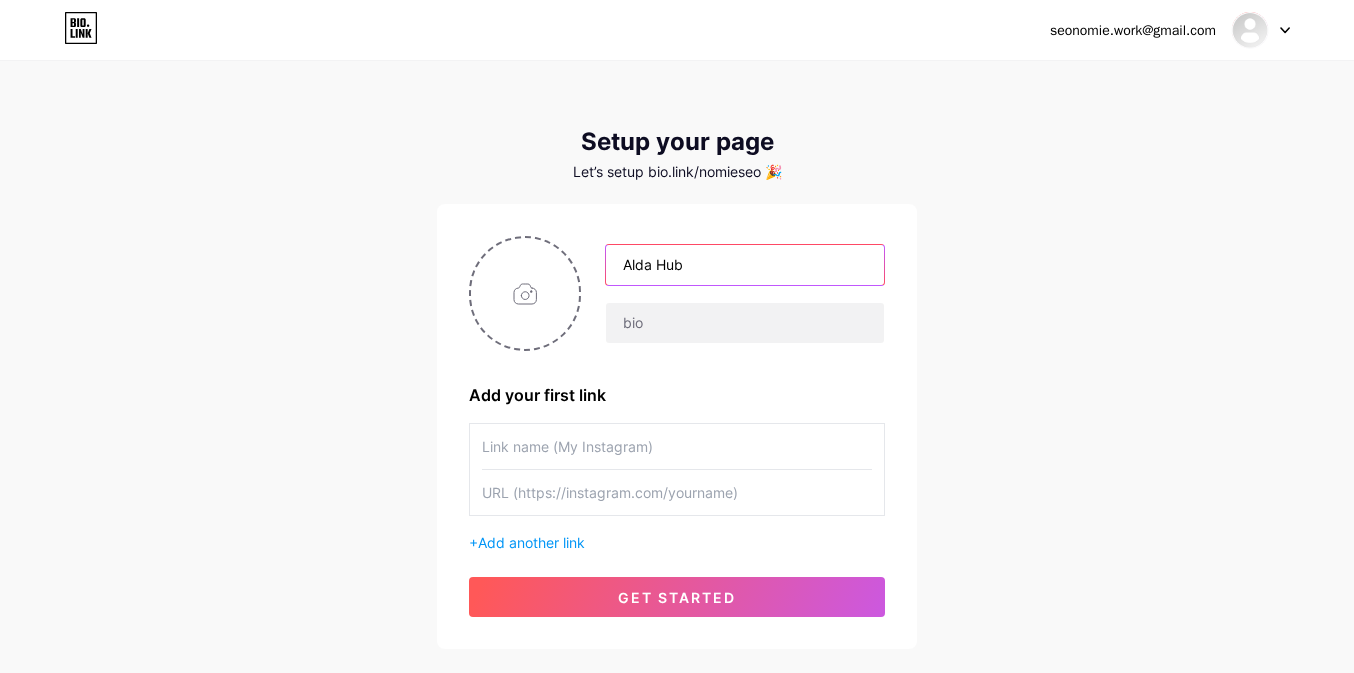type on "Alda Hub" 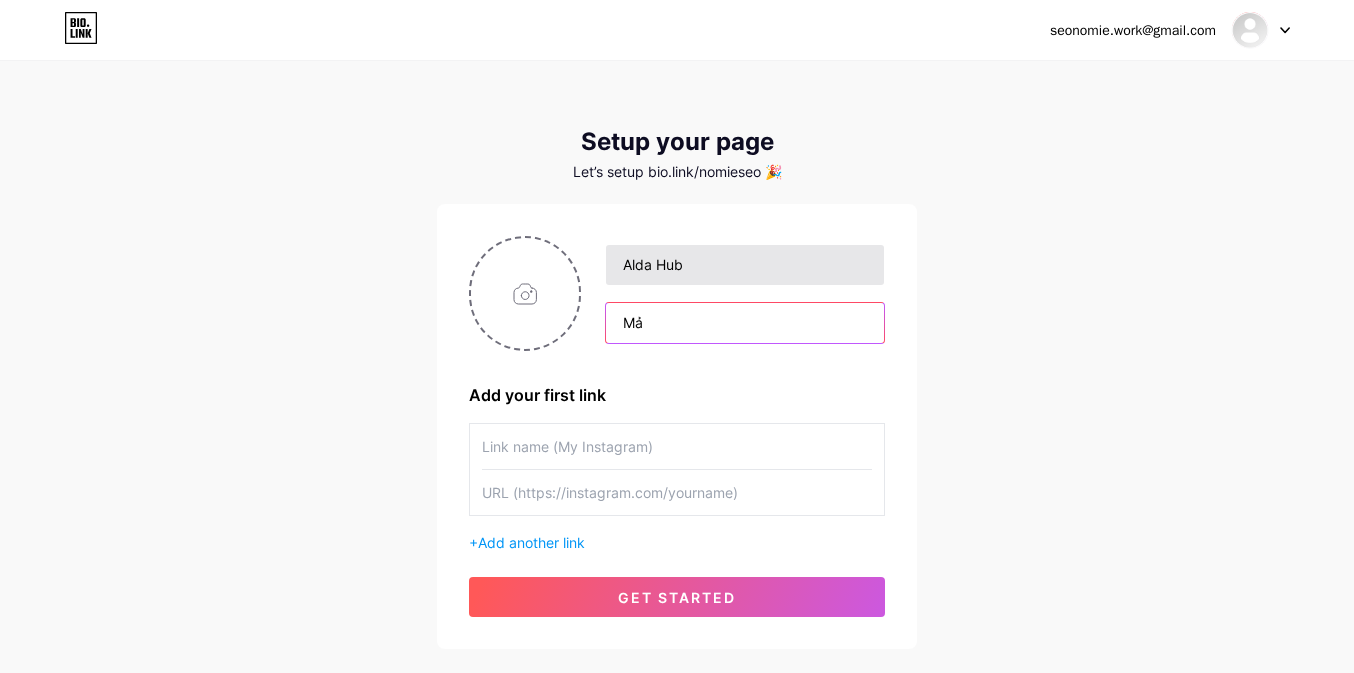 type on "M" 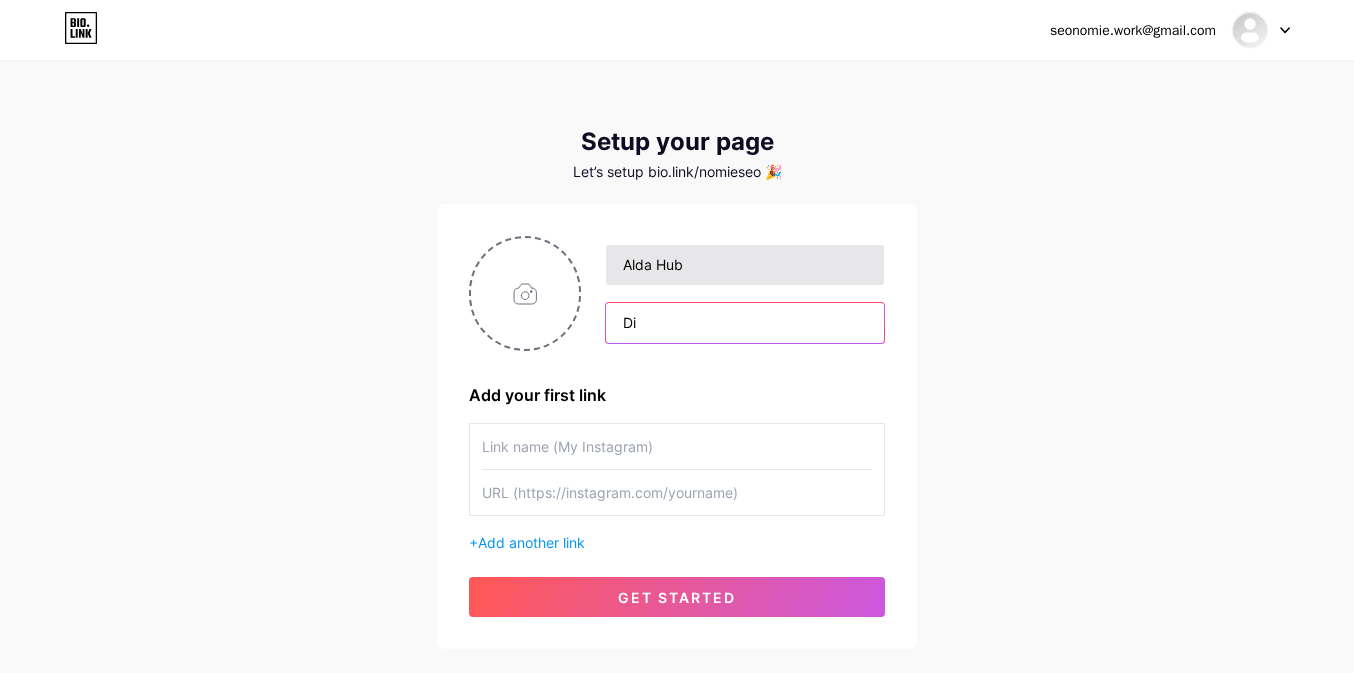 type on "D" 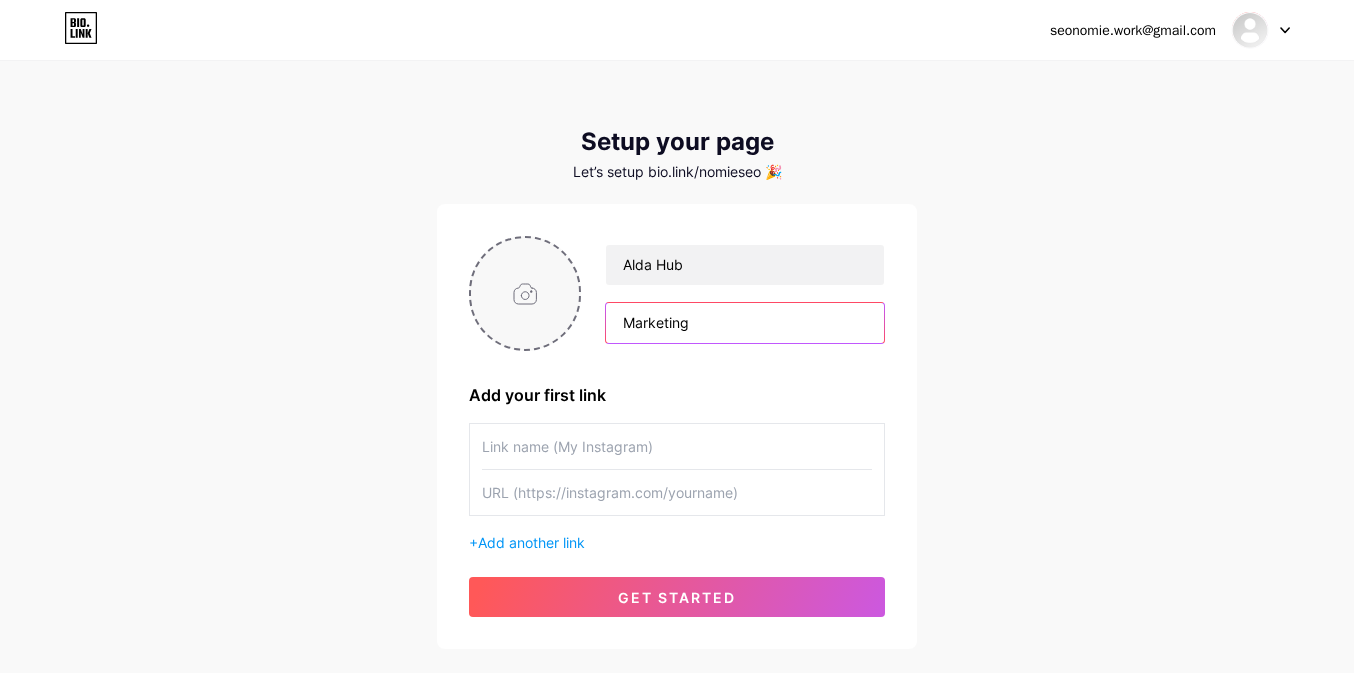type on "Marketing" 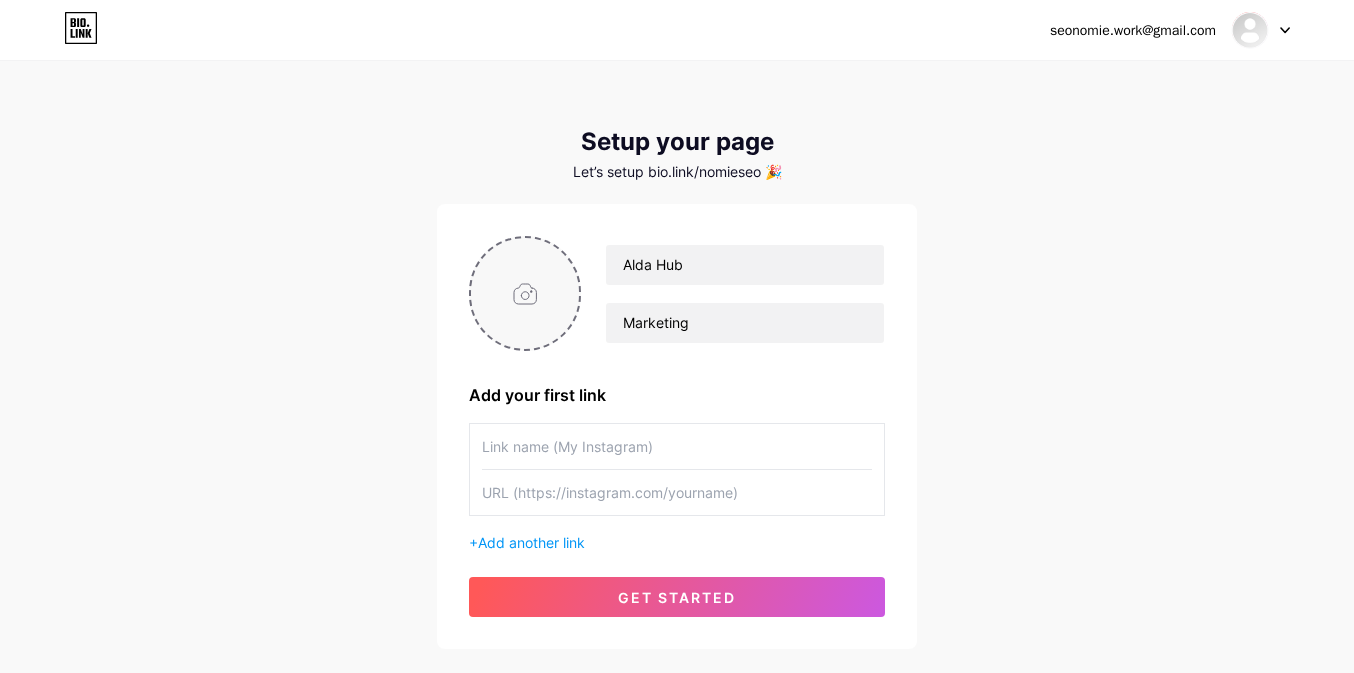 click at bounding box center (525, 293) 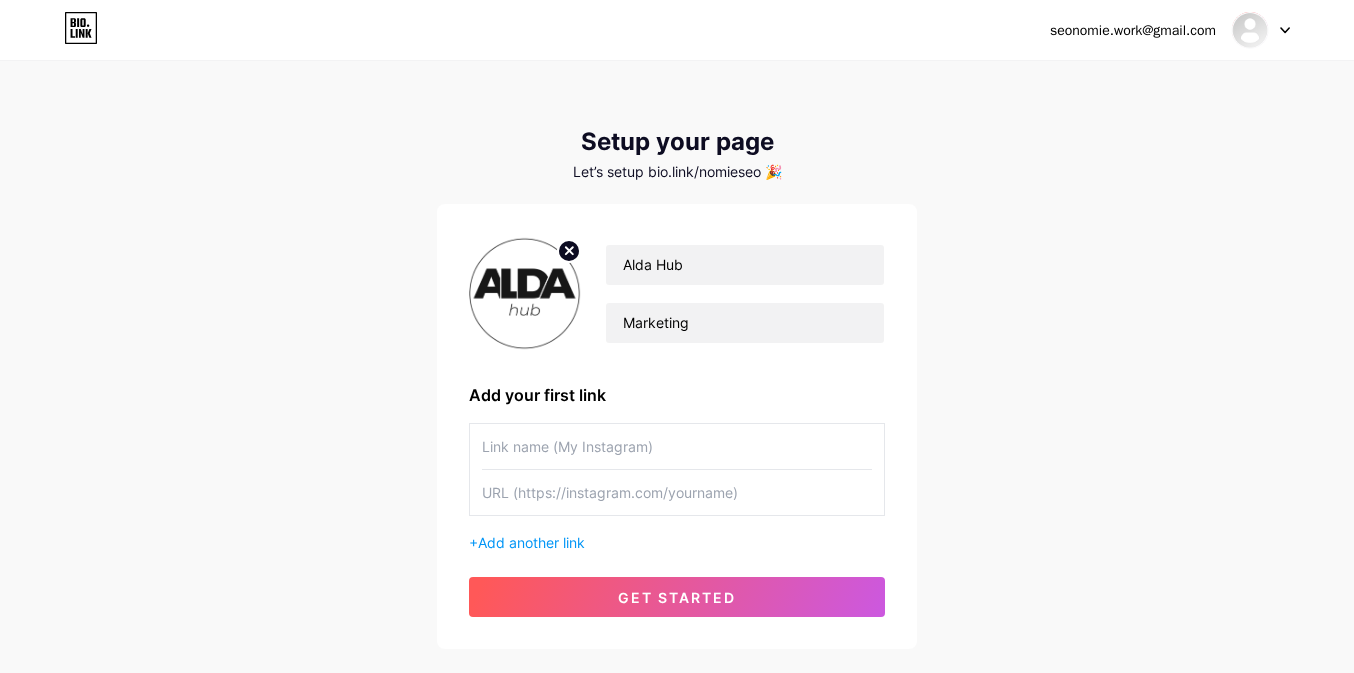 click on "Let’s setup bio.link/nomieseo 🎉" at bounding box center [677, 172] 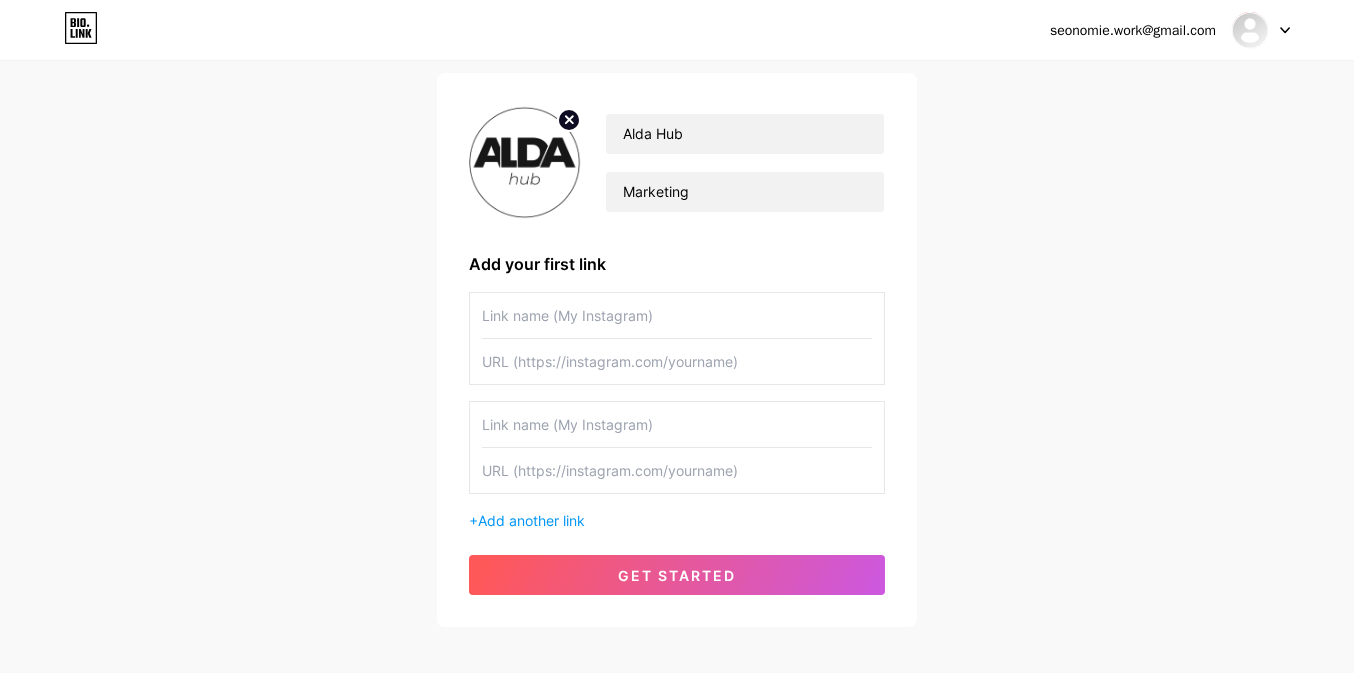 scroll, scrollTop: 133, scrollLeft: 0, axis: vertical 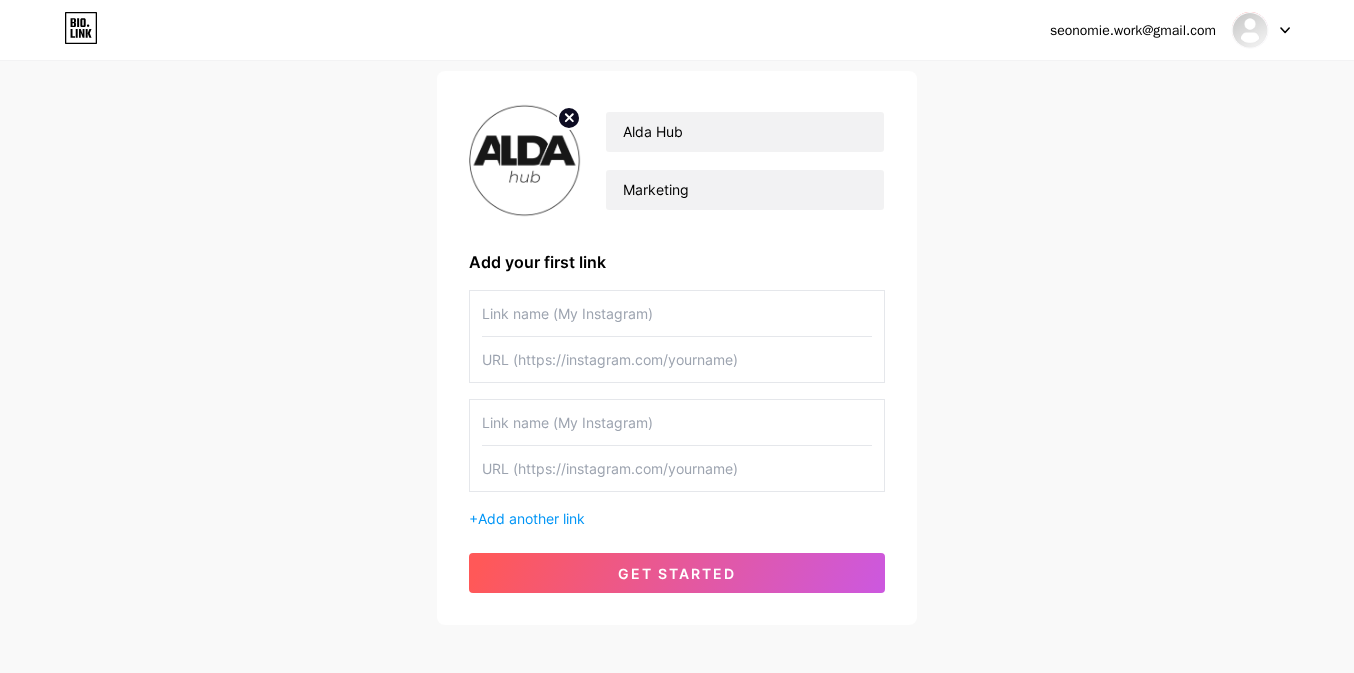 click at bounding box center (677, 313) 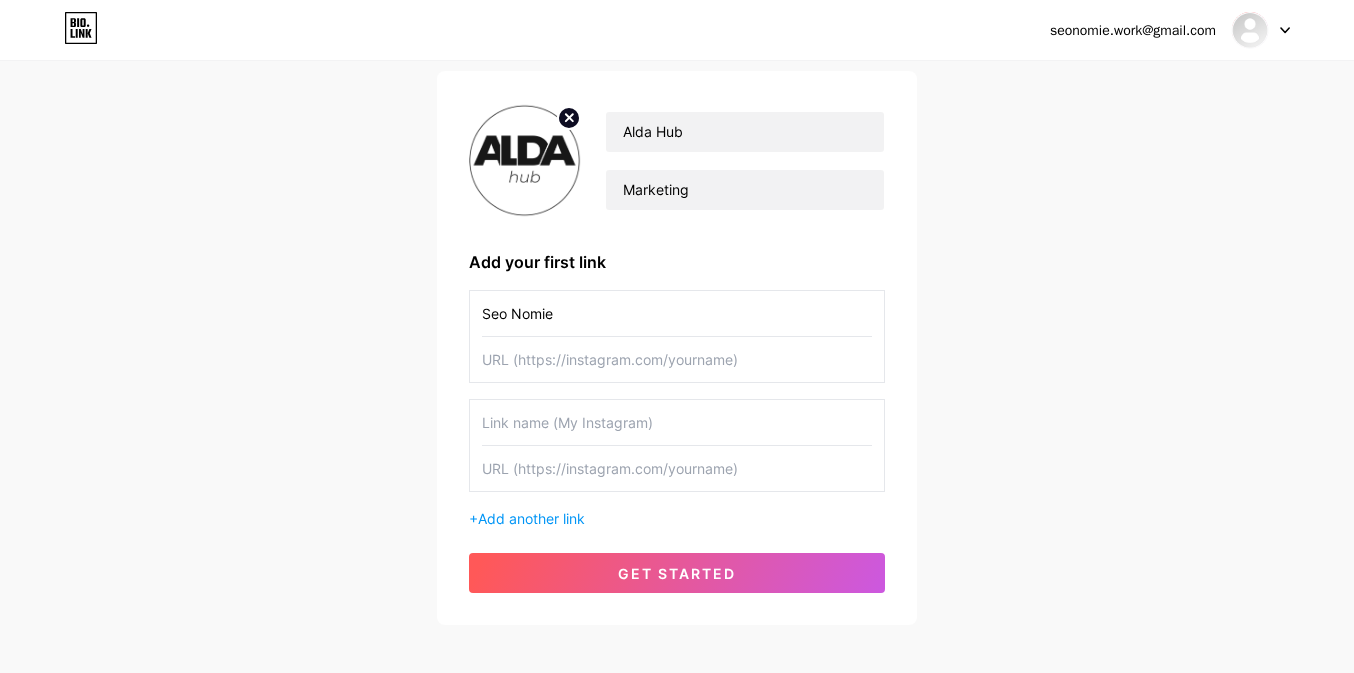 type on "Seo Nomie" 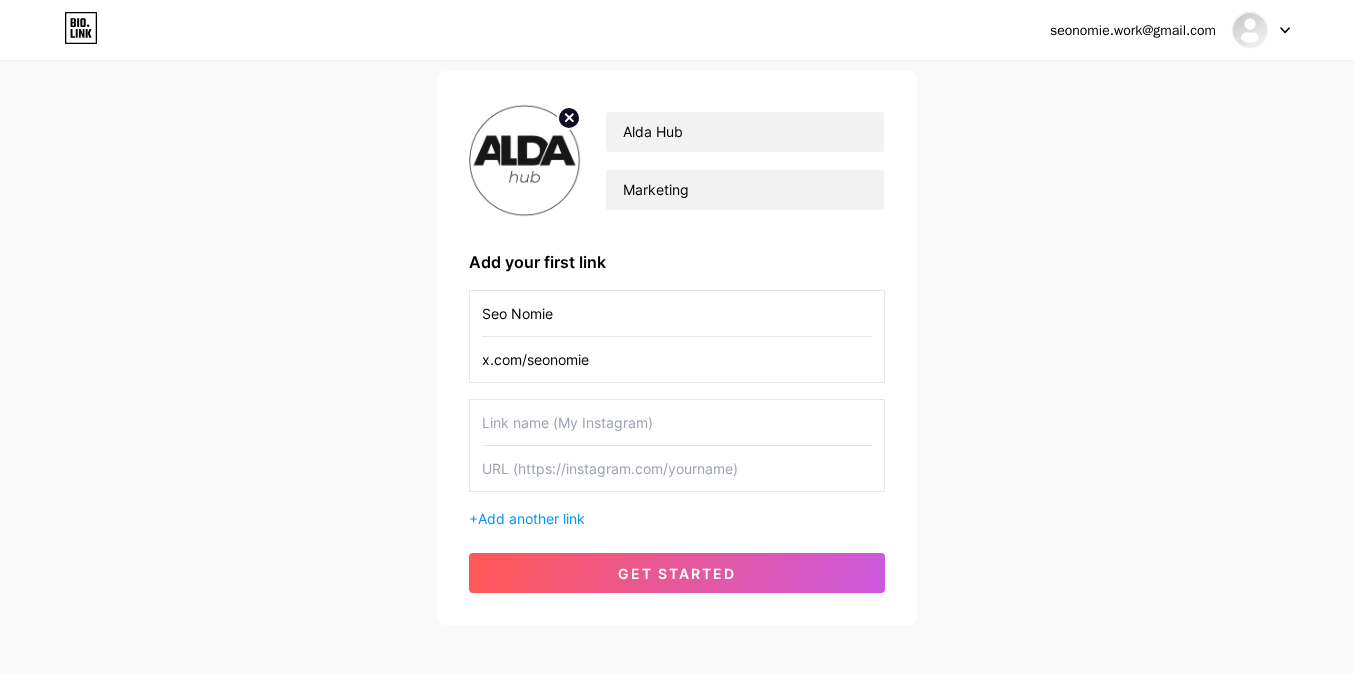 type on "x.com/seonomie" 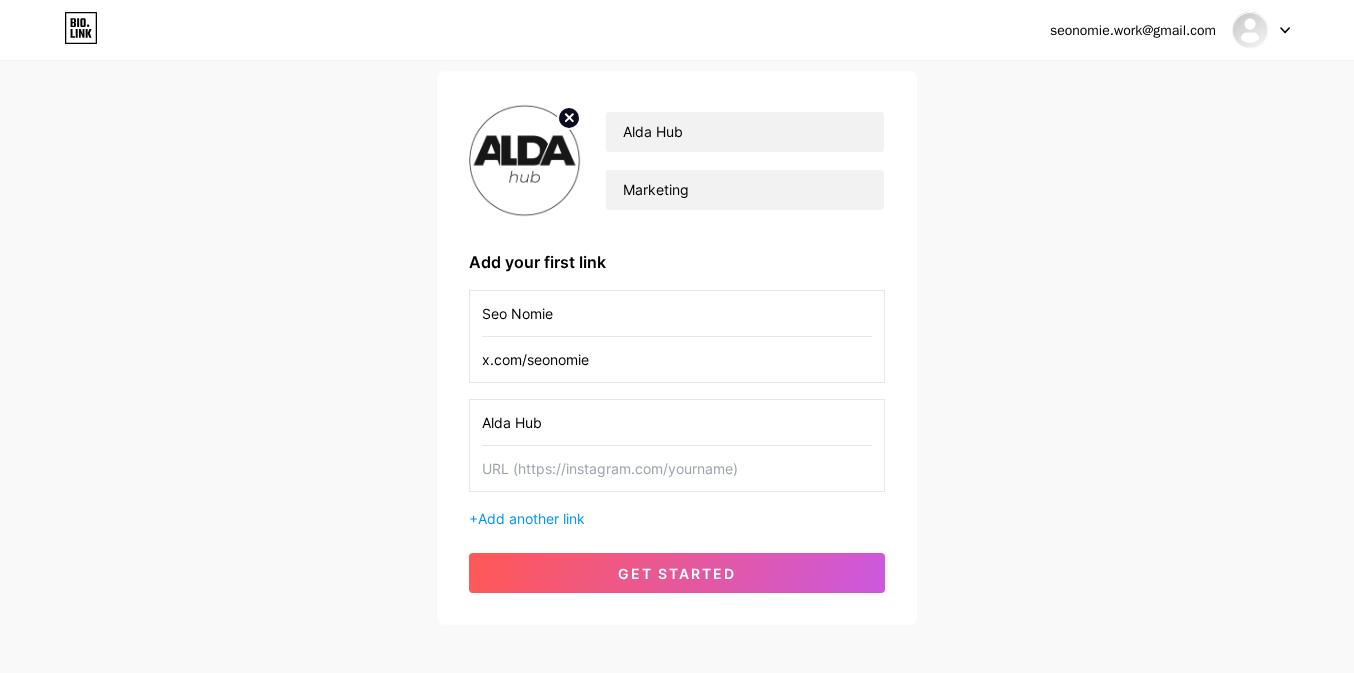 type on "Alda Hub" 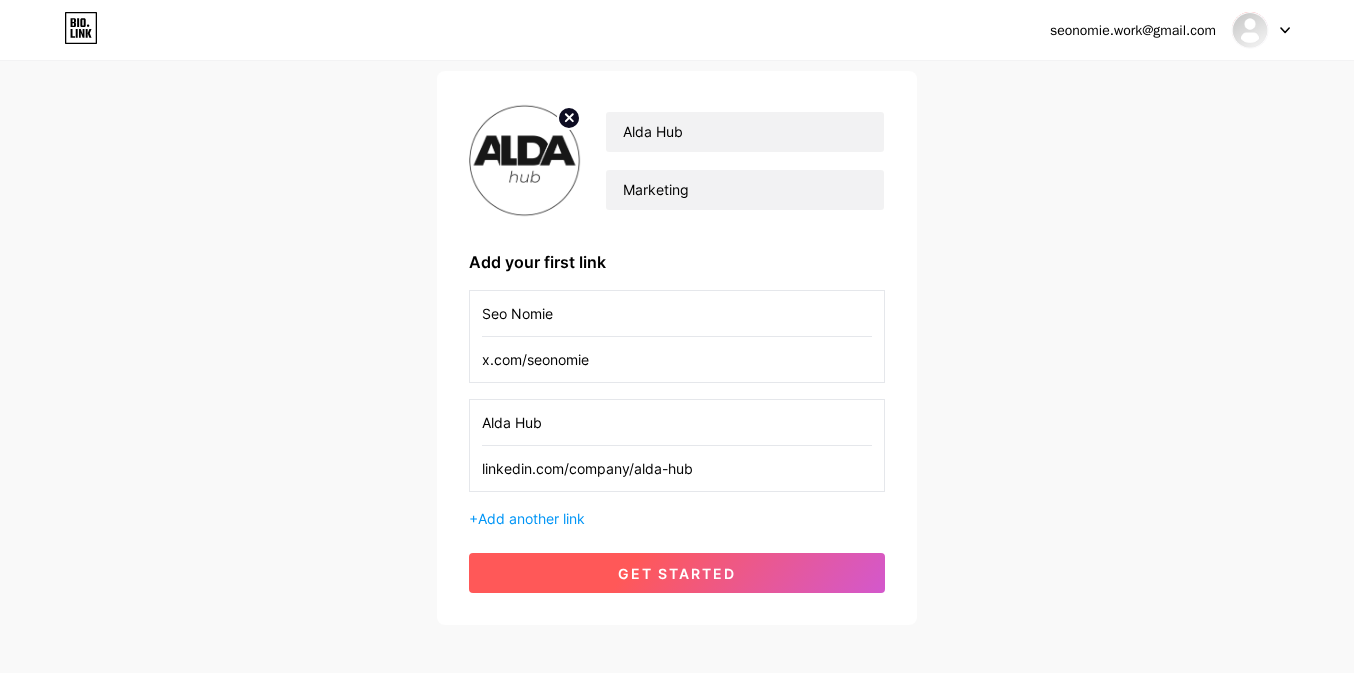 type on "linkedin.com/company/alda-hub" 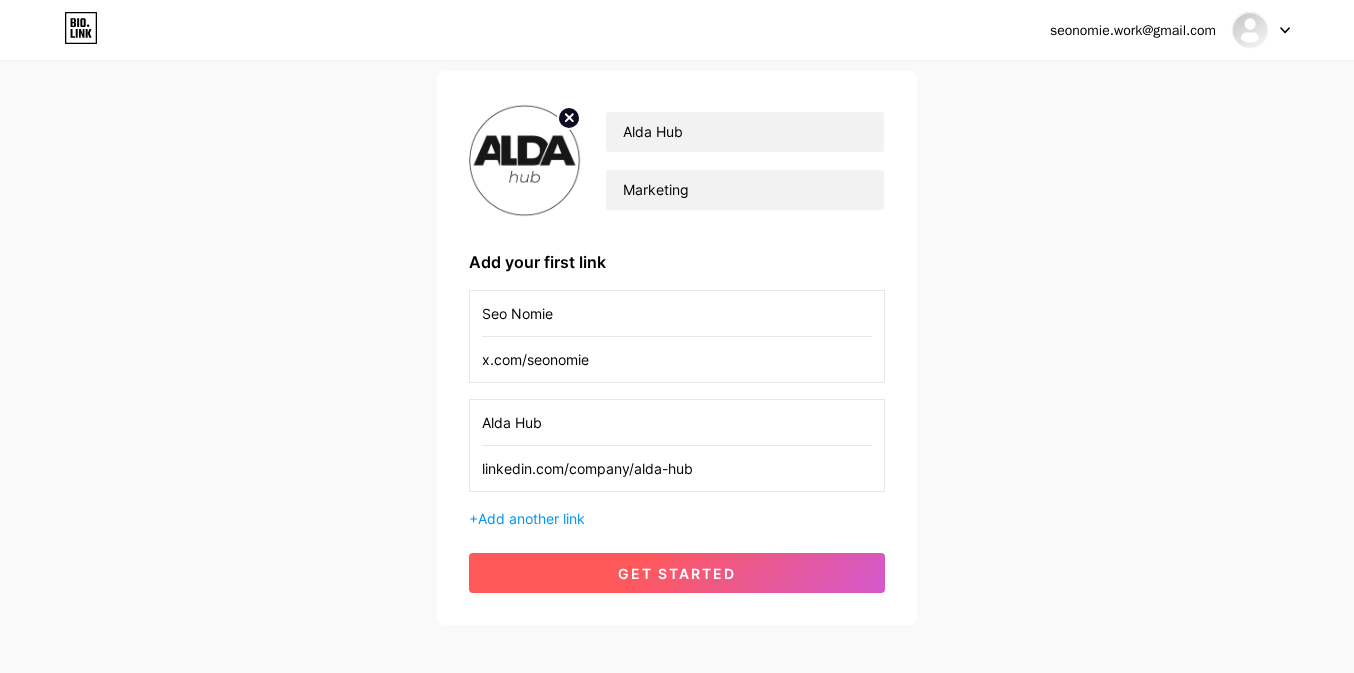 click on "get started" at bounding box center (677, 573) 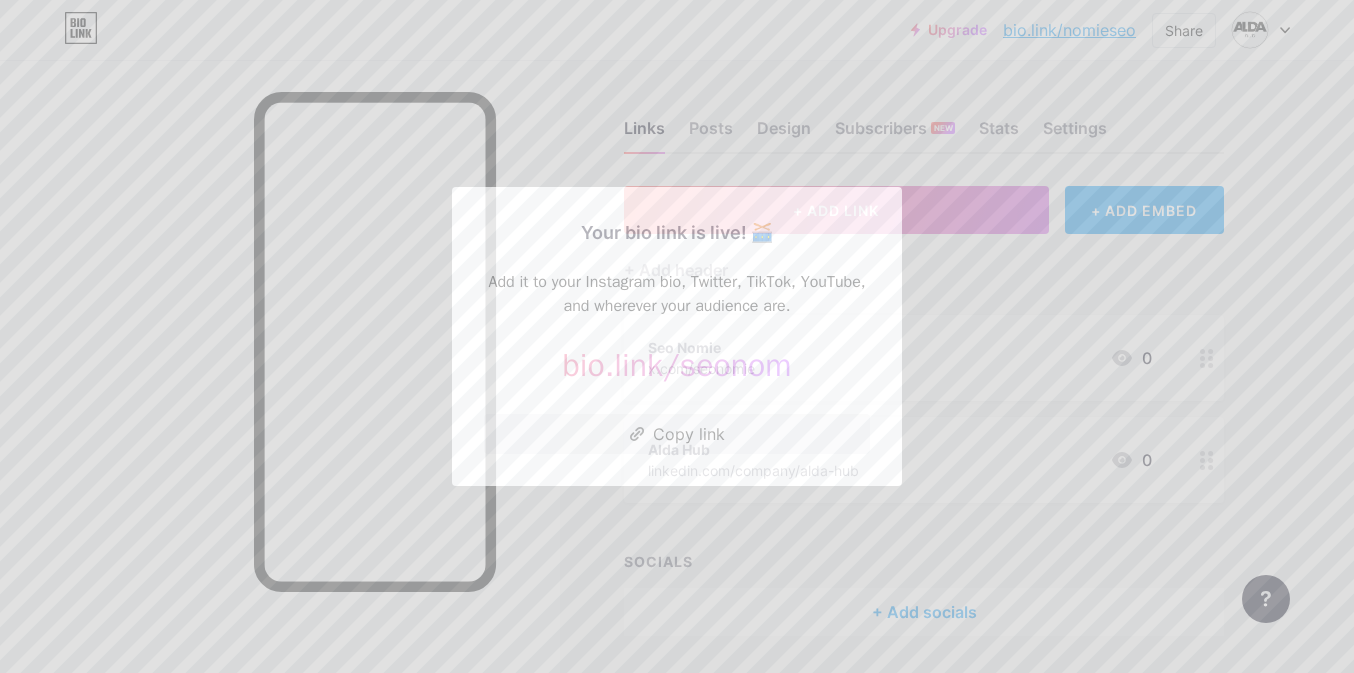 click at bounding box center (677, 336) 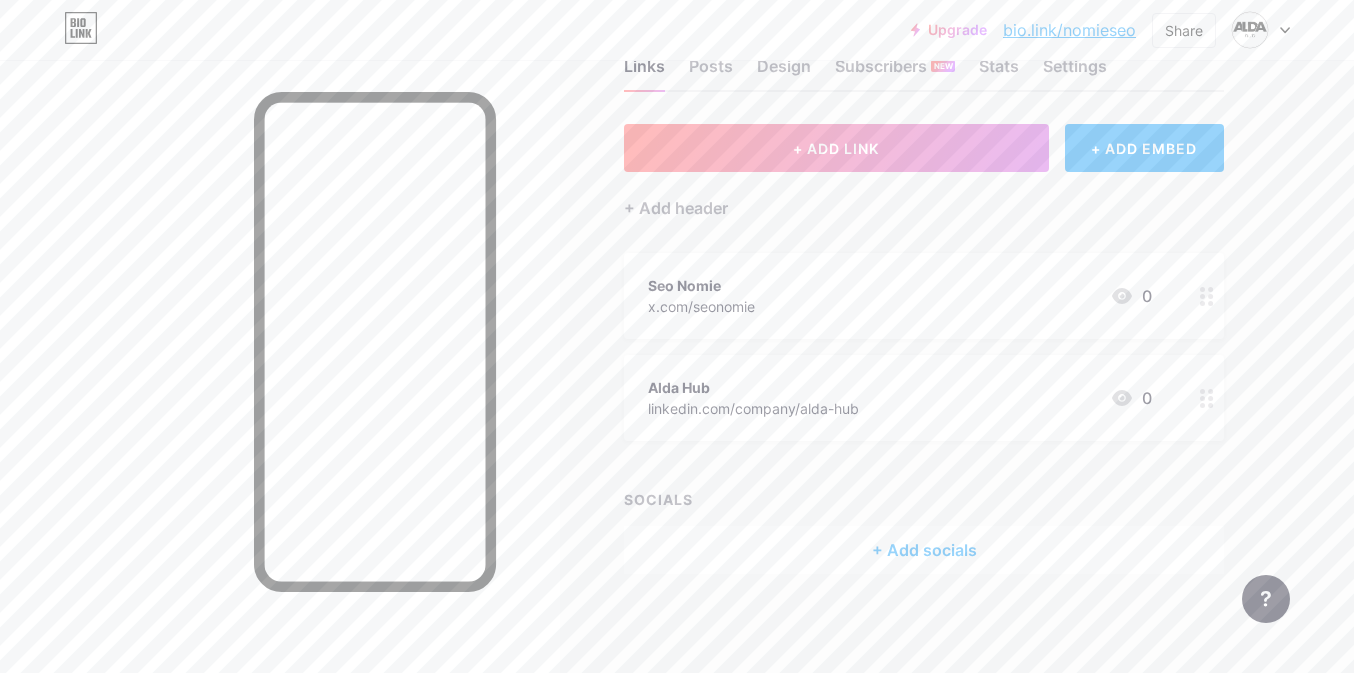 scroll, scrollTop: 0, scrollLeft: 0, axis: both 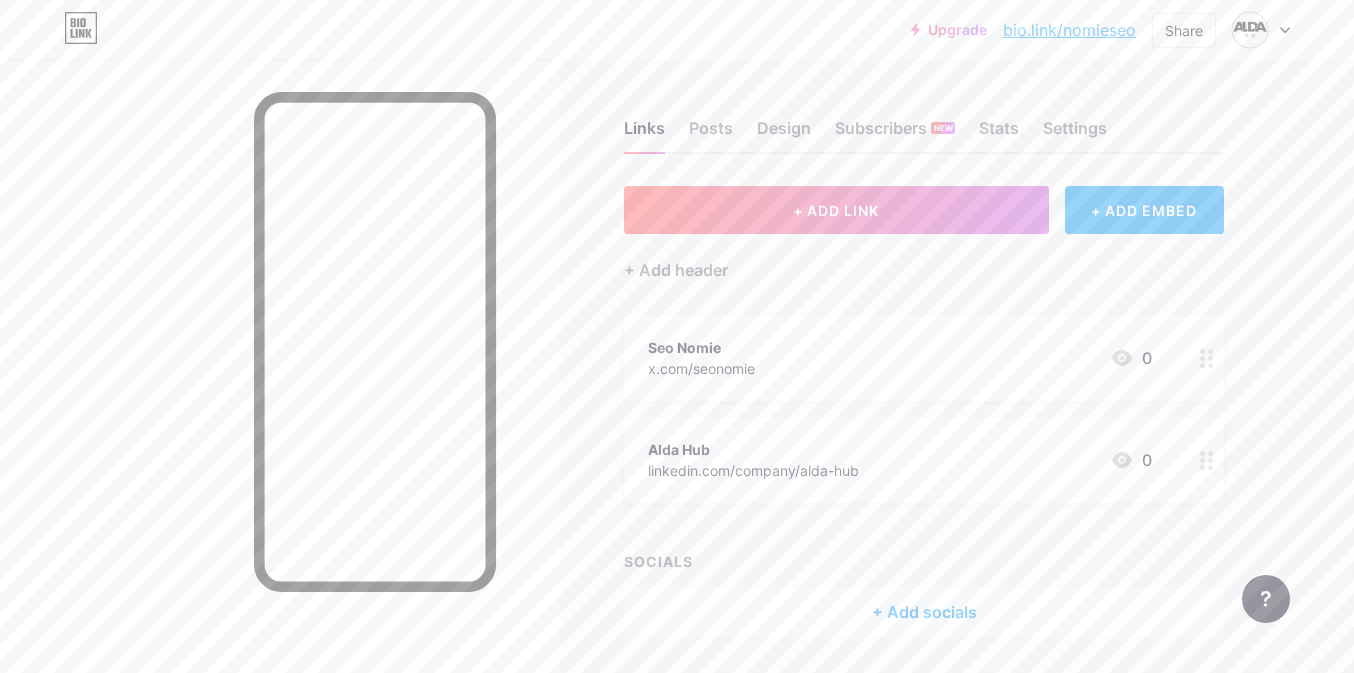 click on "Seo Nomie
x.com/[WEBSITE_NAME]
0" at bounding box center (900, 358) 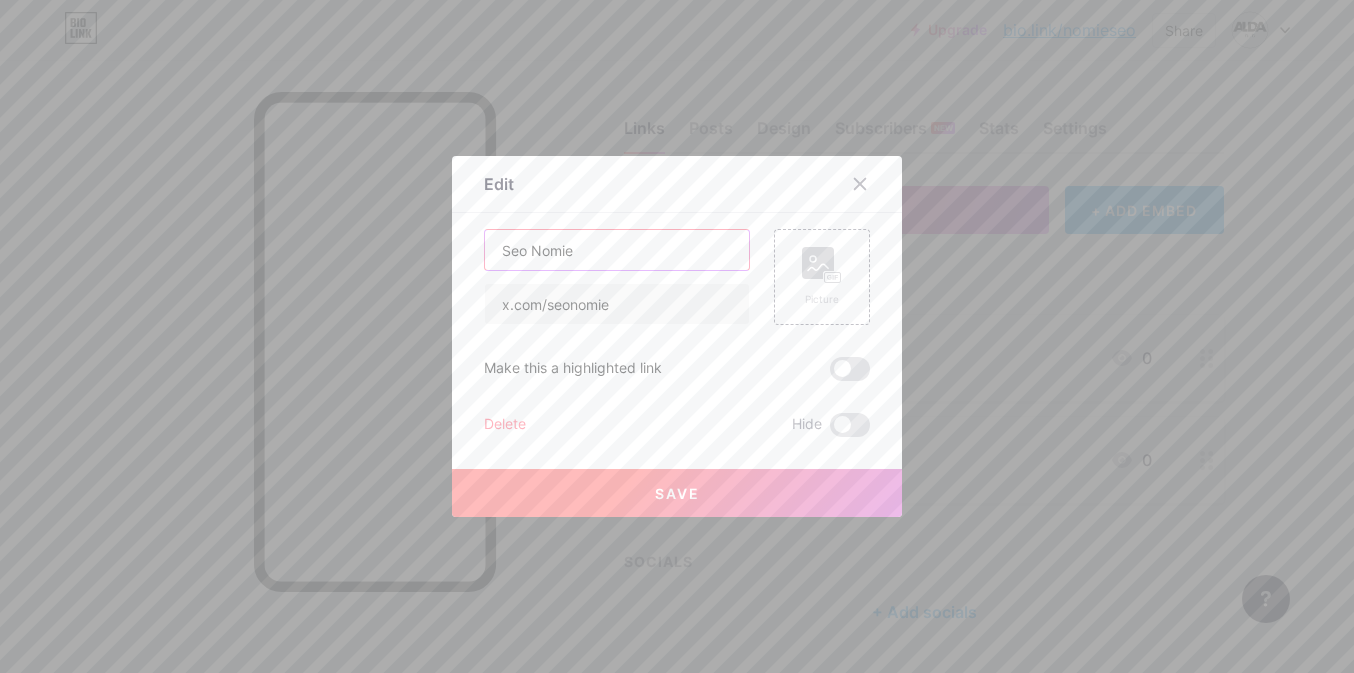 click on "Seo Nomie" at bounding box center (617, 250) 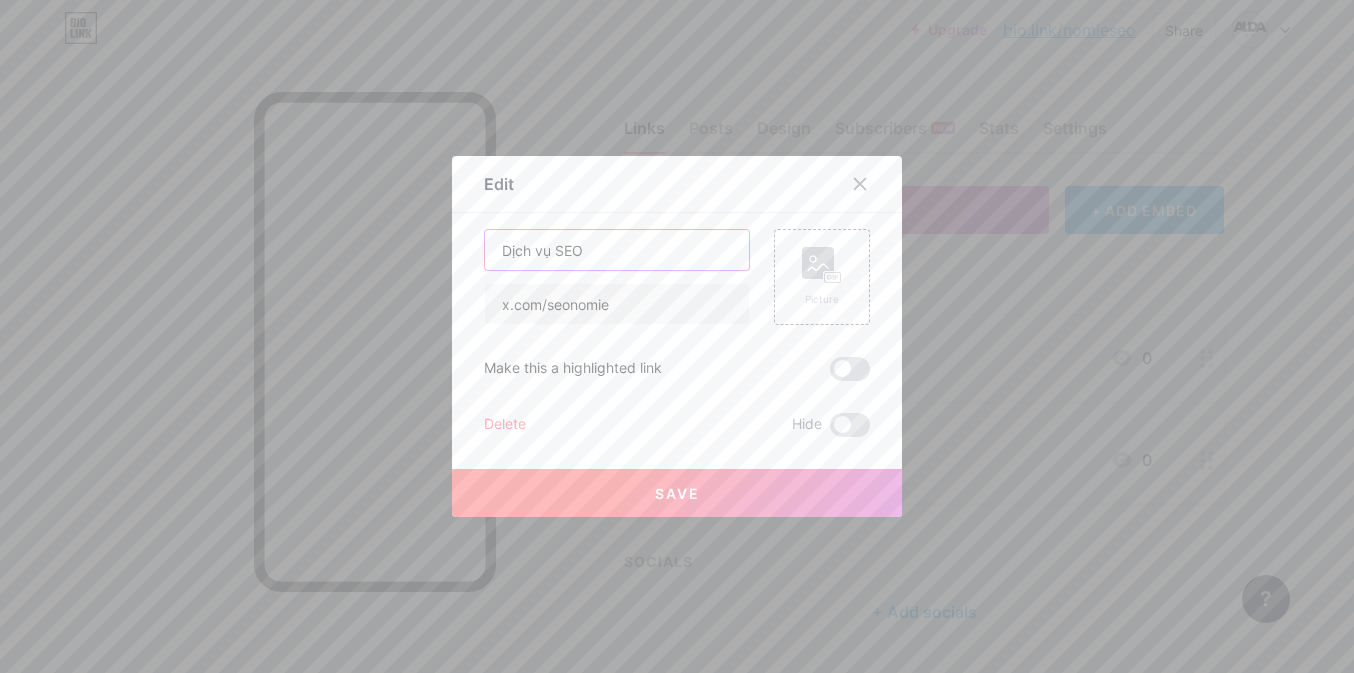 type on "Dịch vụ SEO" 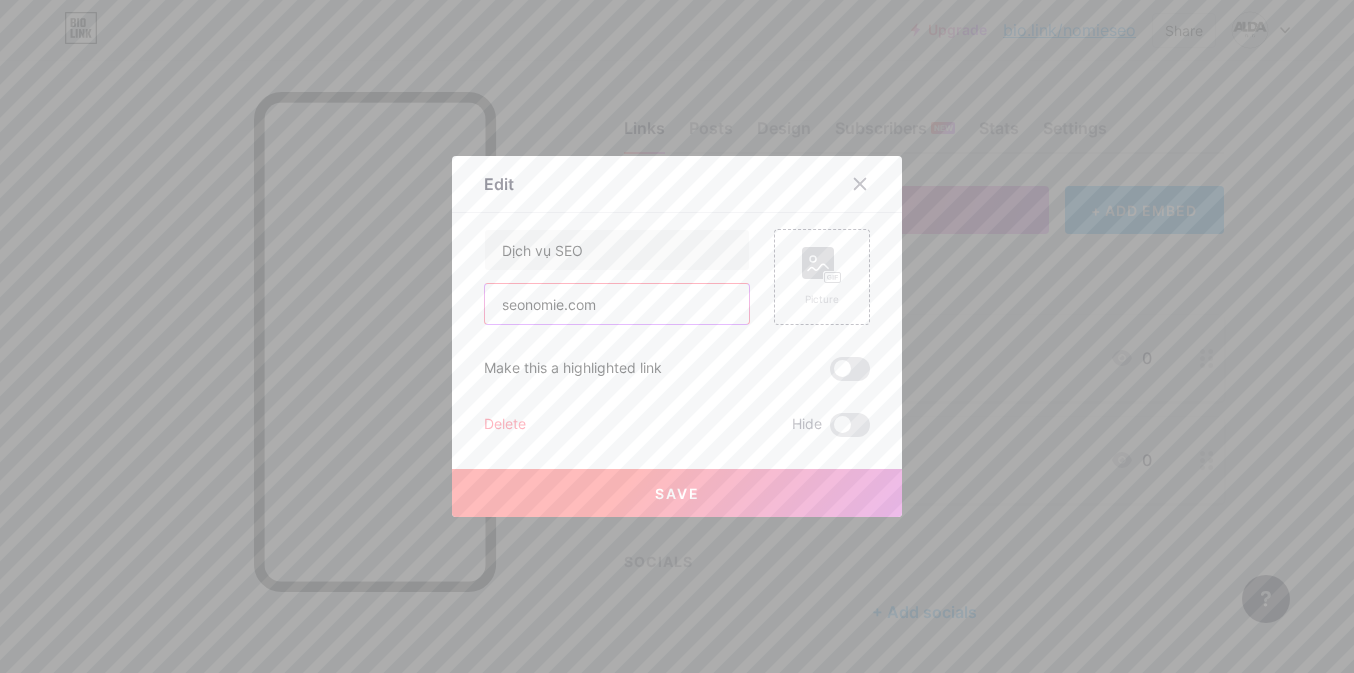 type on "seonomie.com" 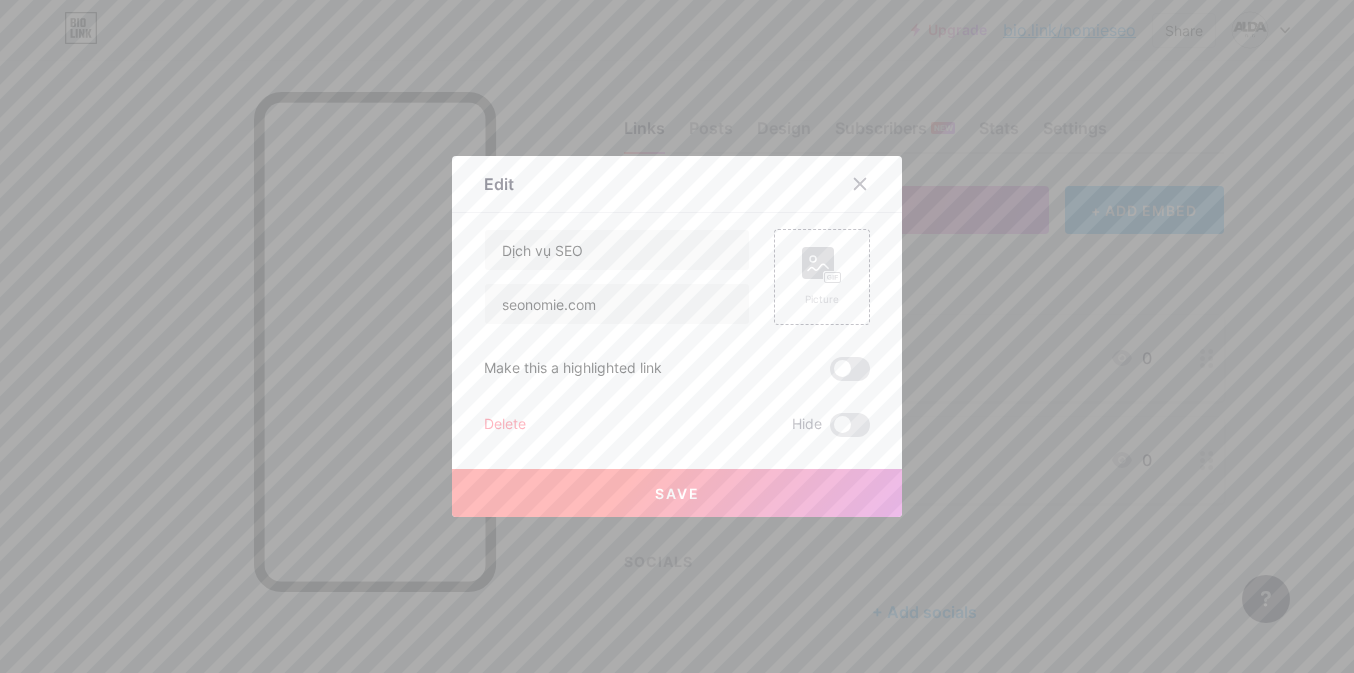 click on "Save" at bounding box center (677, 493) 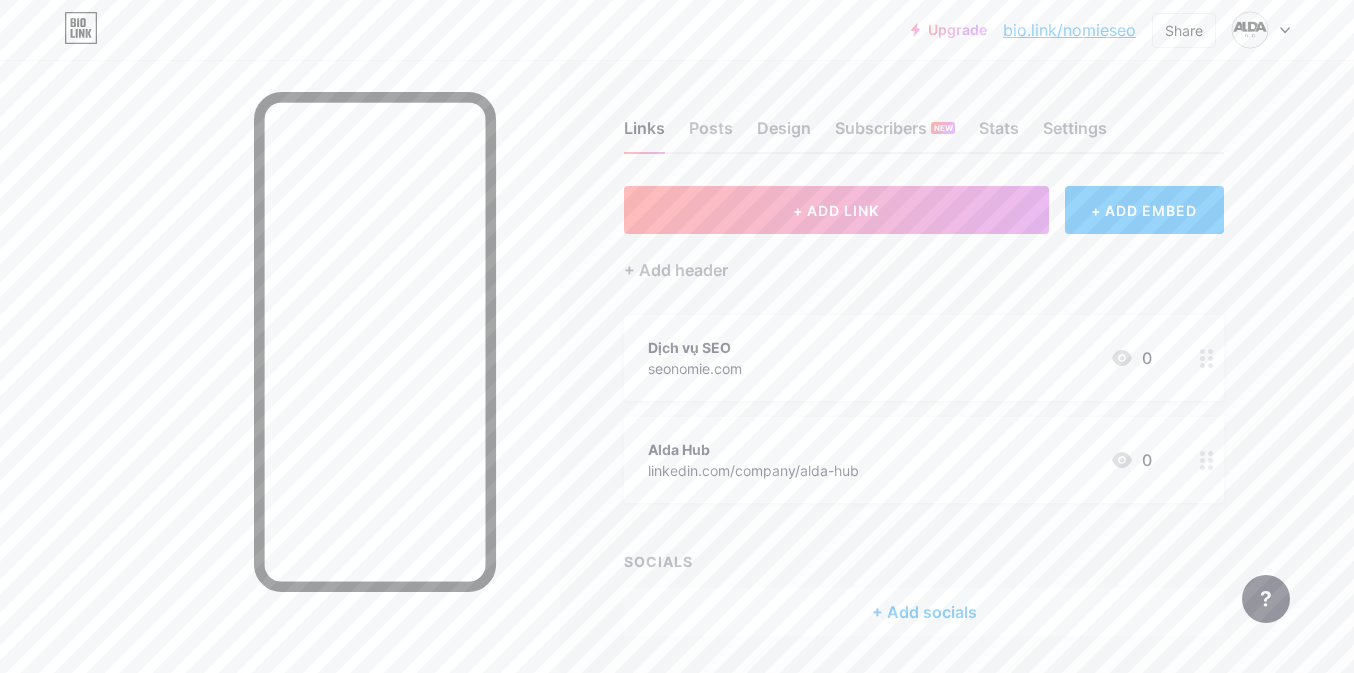 click on "Alda Hub" at bounding box center [753, 449] 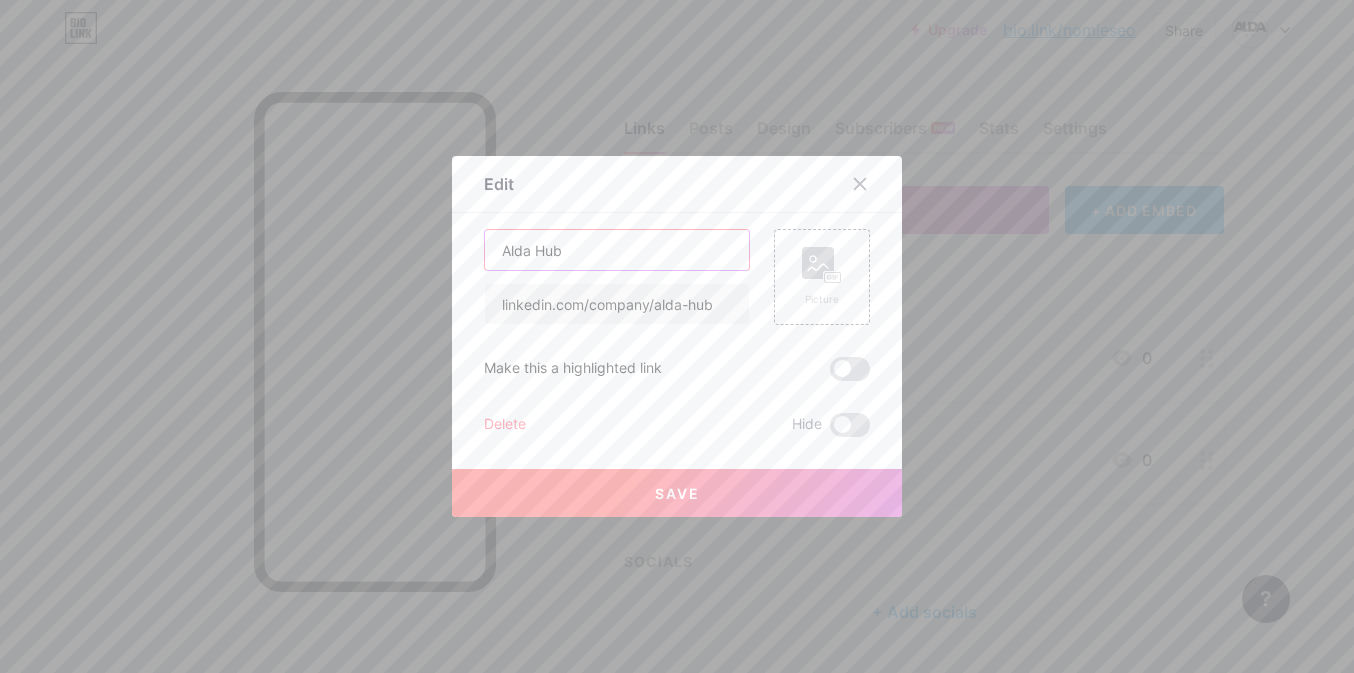 click on "Alda Hub" at bounding box center [617, 250] 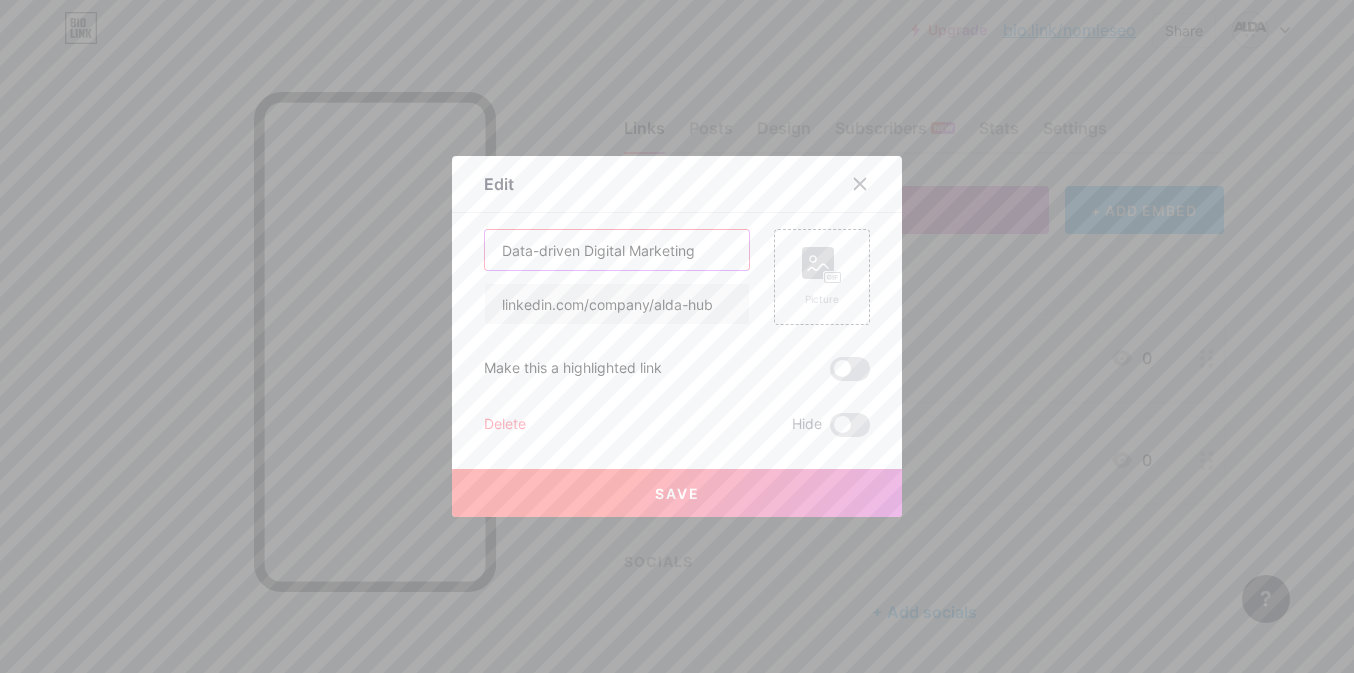 type on "Data-driven Digital Marketing" 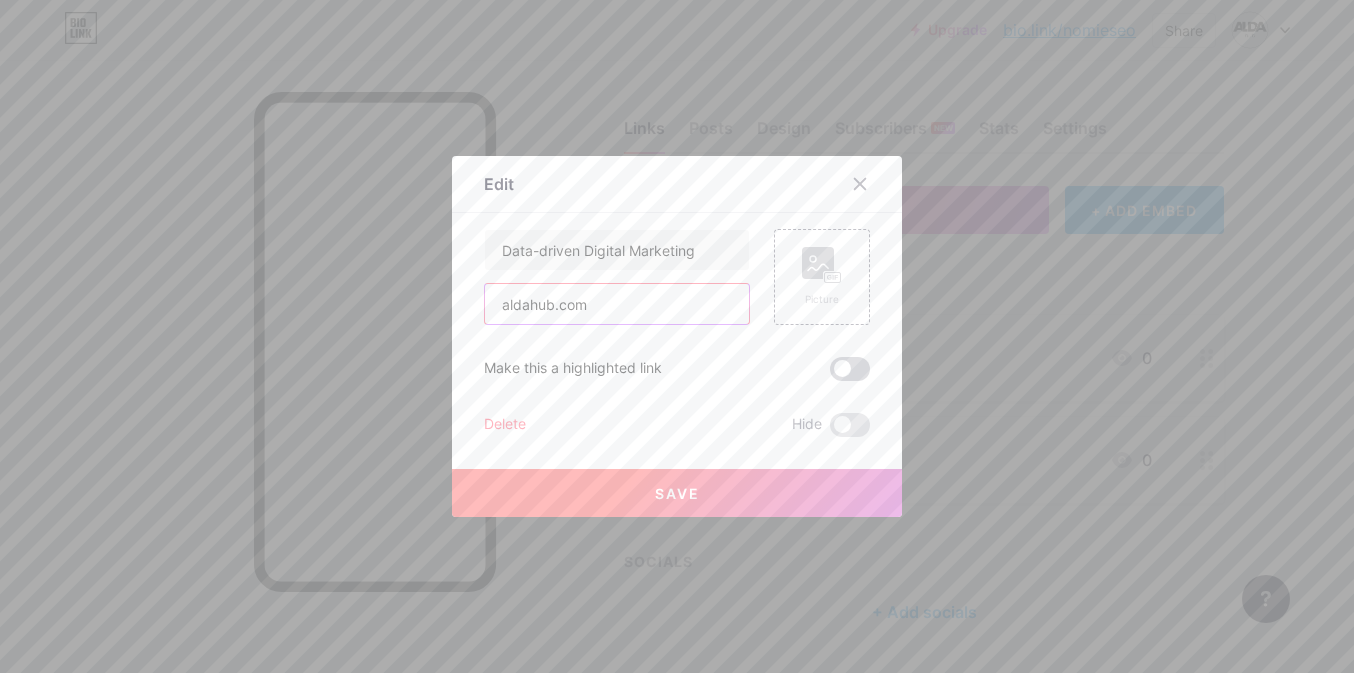 type on "aldahub.com" 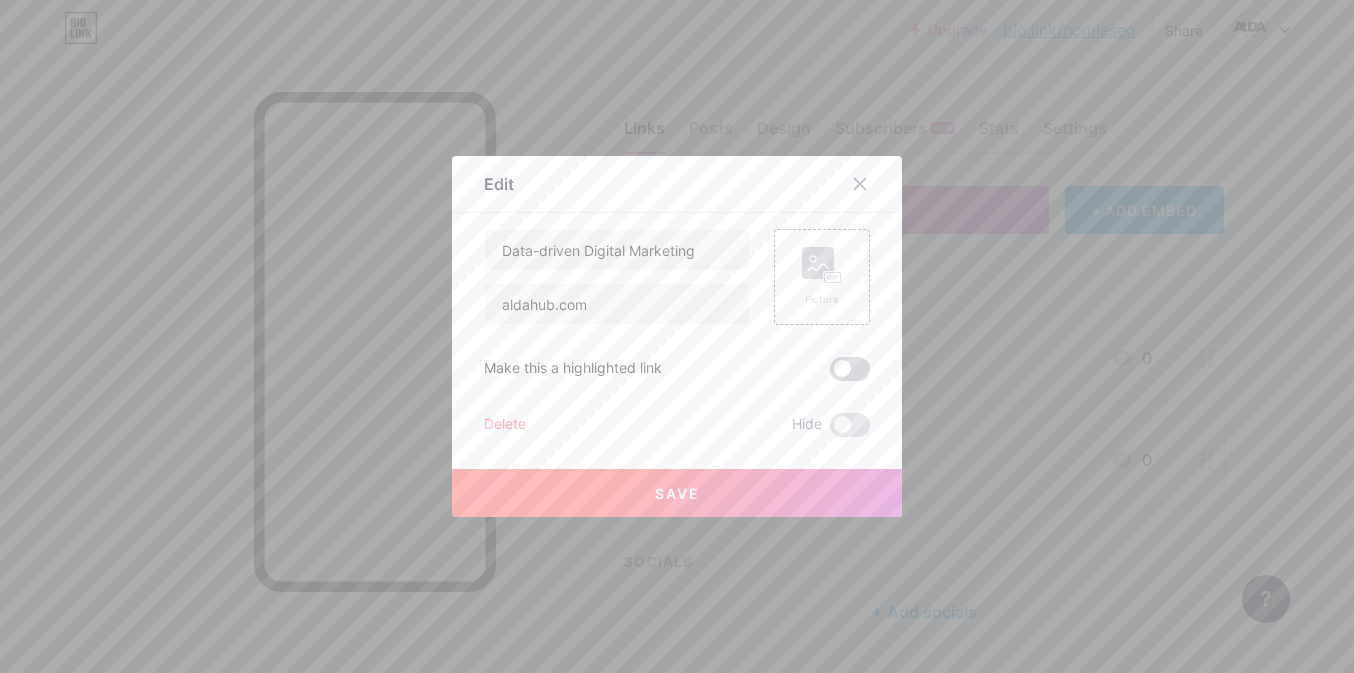 click at bounding box center (850, 369) 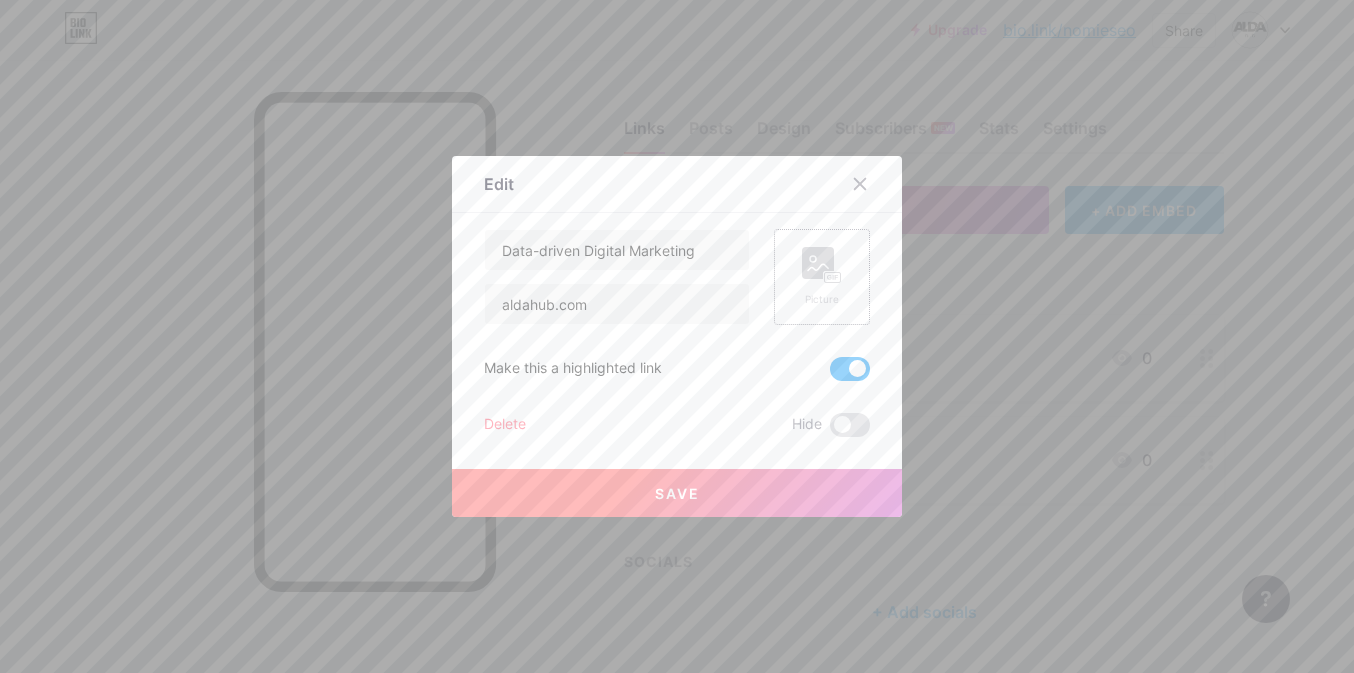 click on "Picture" at bounding box center (822, 277) 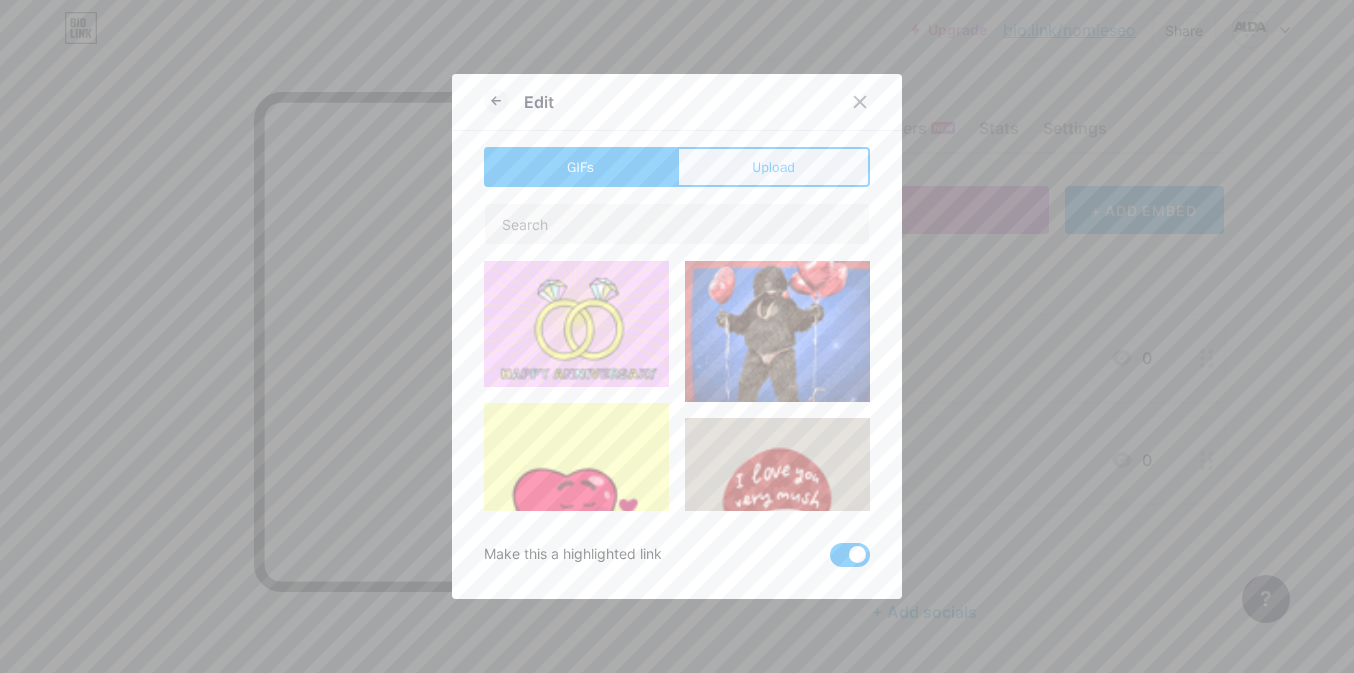 click on "Upload" at bounding box center (773, 167) 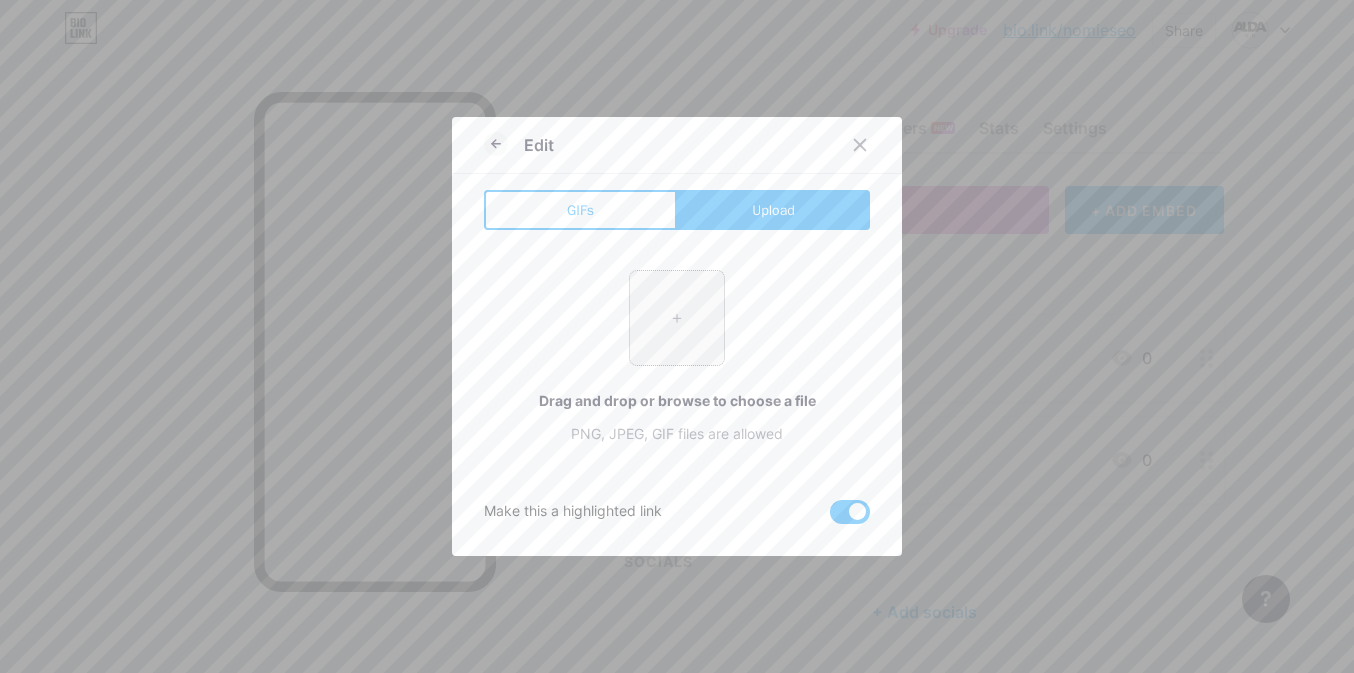 click at bounding box center [677, 318] 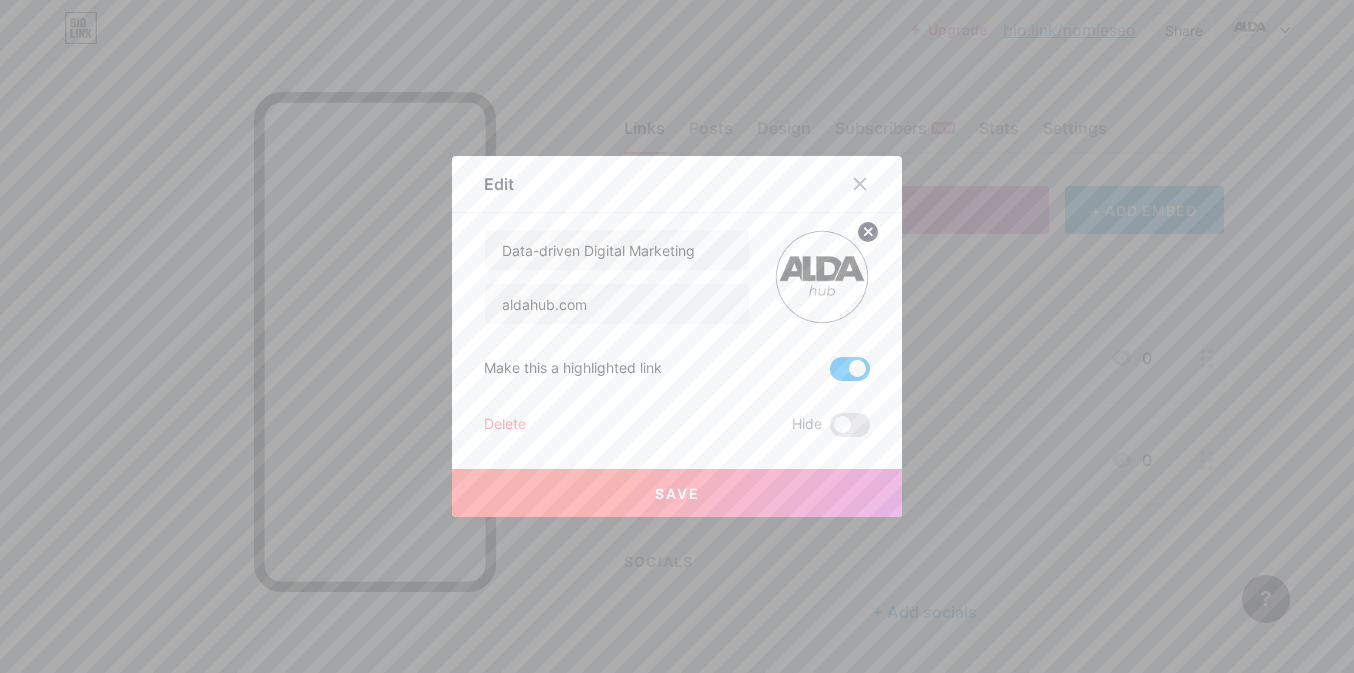 click on "Save" at bounding box center (677, 493) 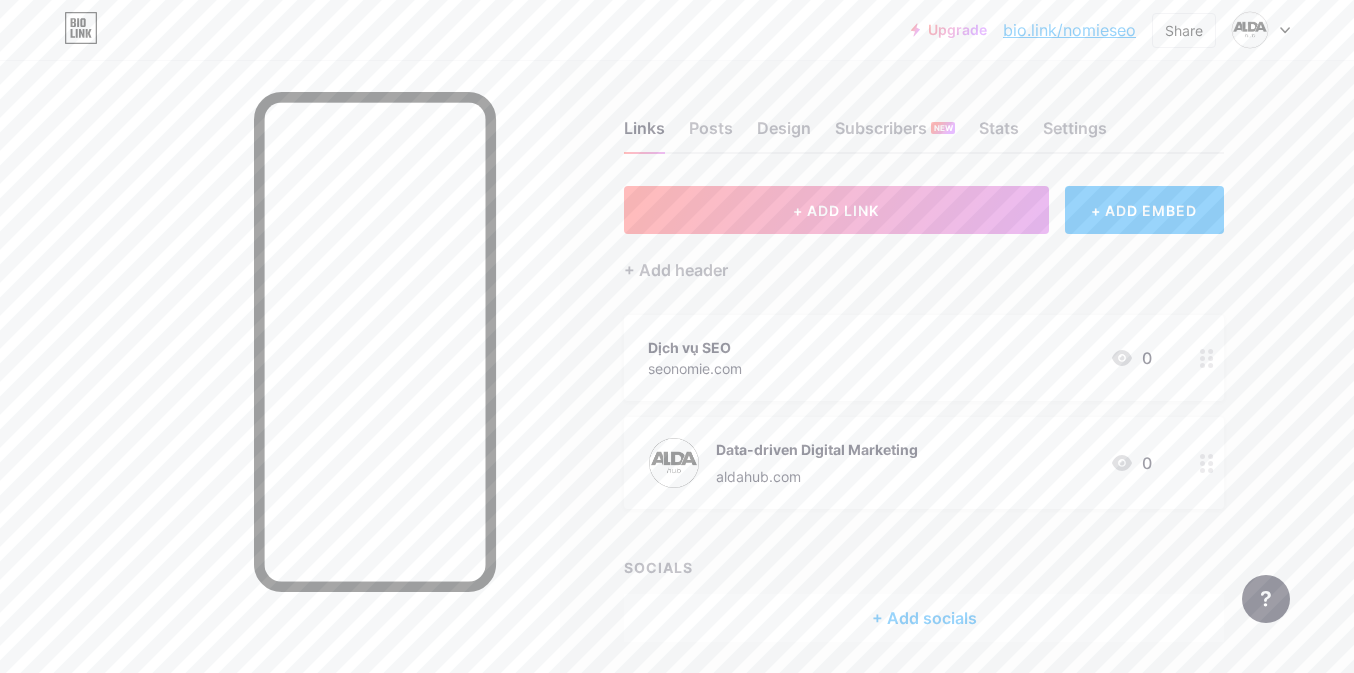 drag, startPoint x: 676, startPoint y: 477, endPoint x: 1143, endPoint y: 459, distance: 467.34677 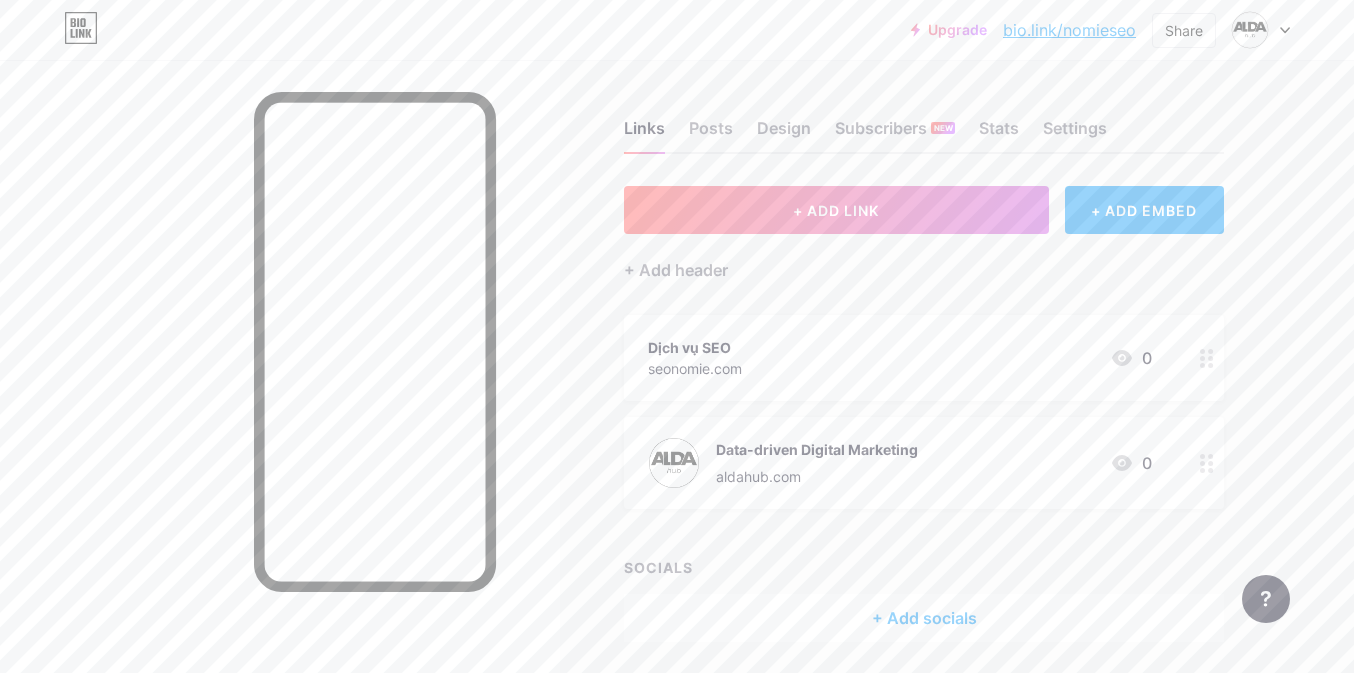 type 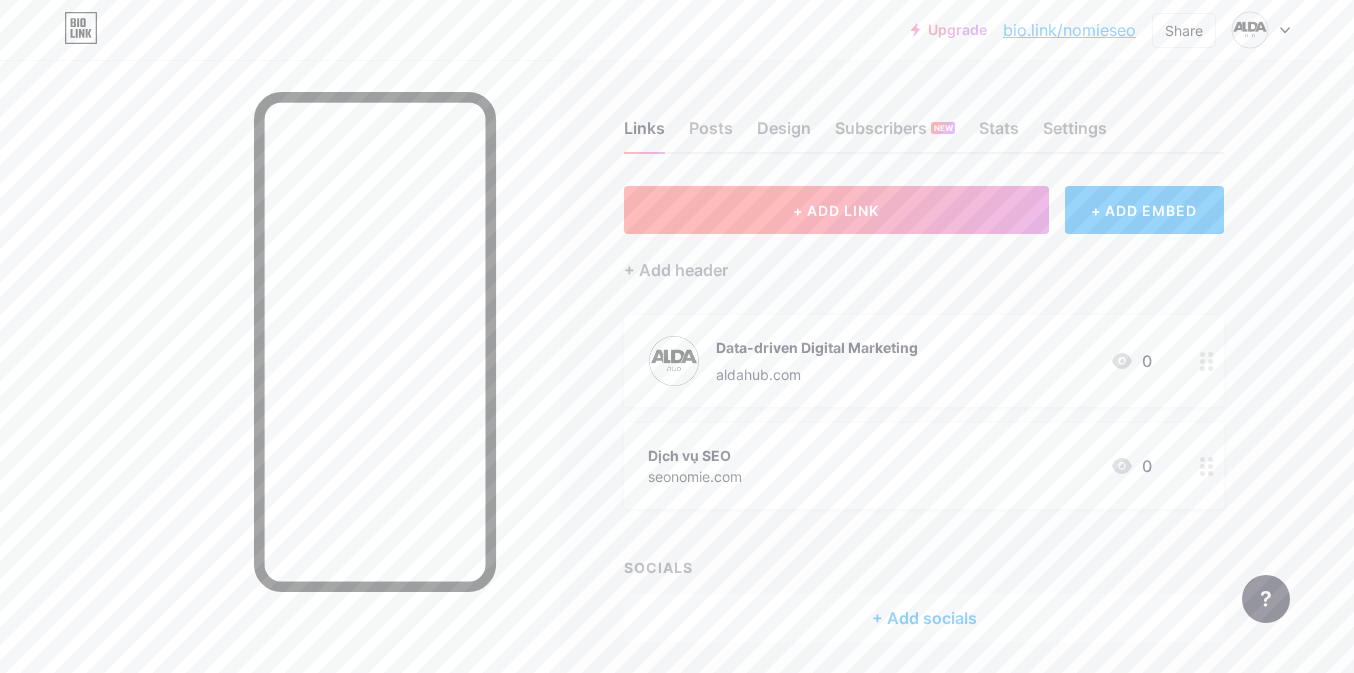 click on "+ ADD LINK" at bounding box center [836, 210] 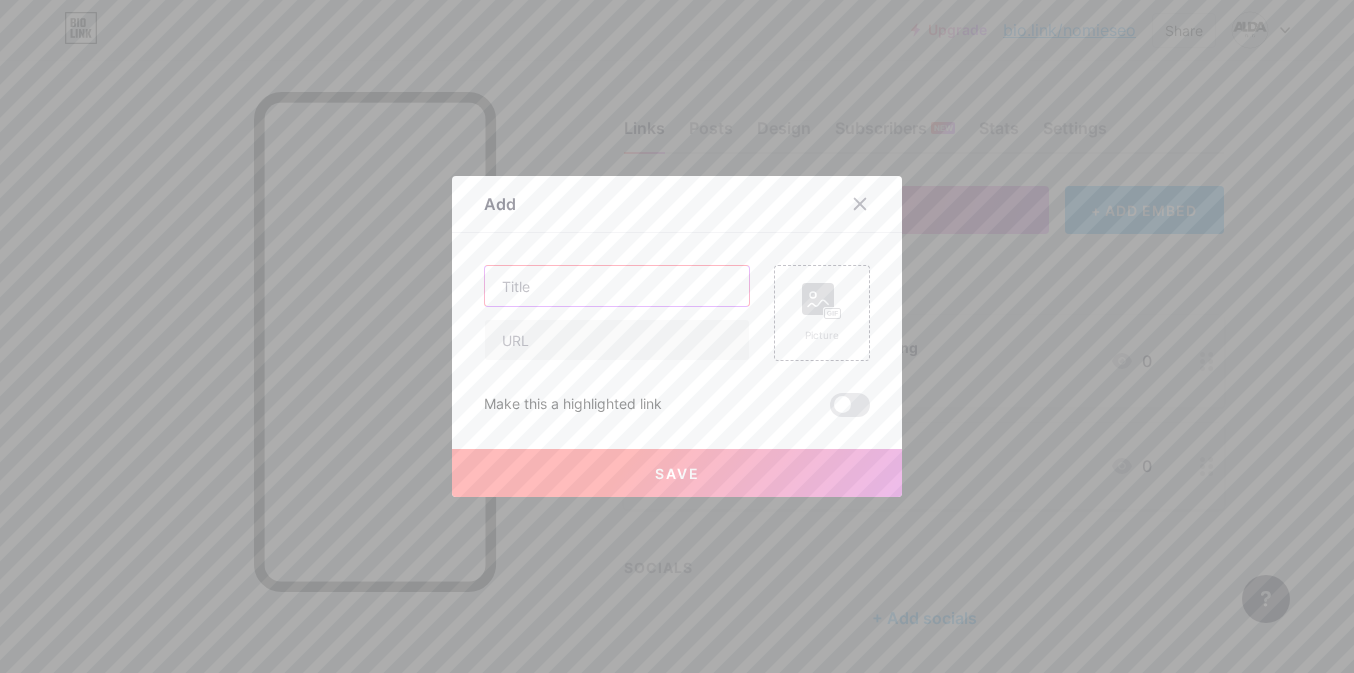click at bounding box center (617, 286) 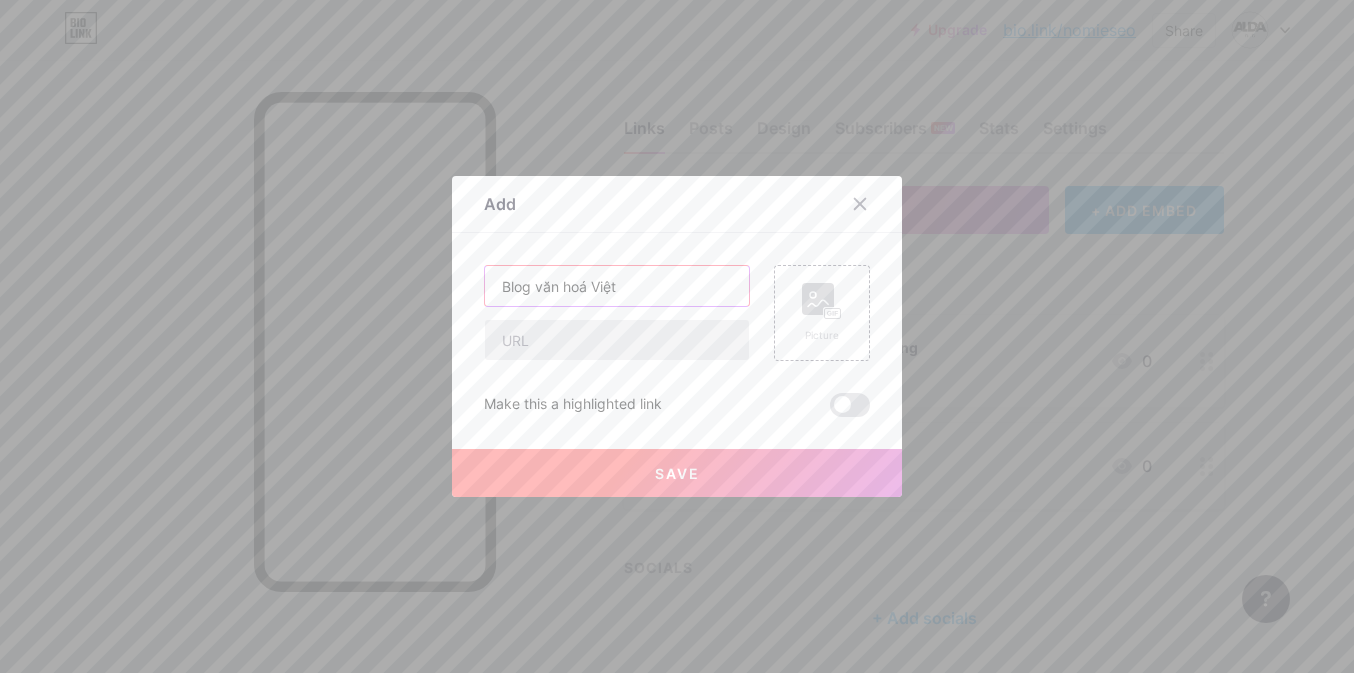 type on "Blog văn hoá Việt" 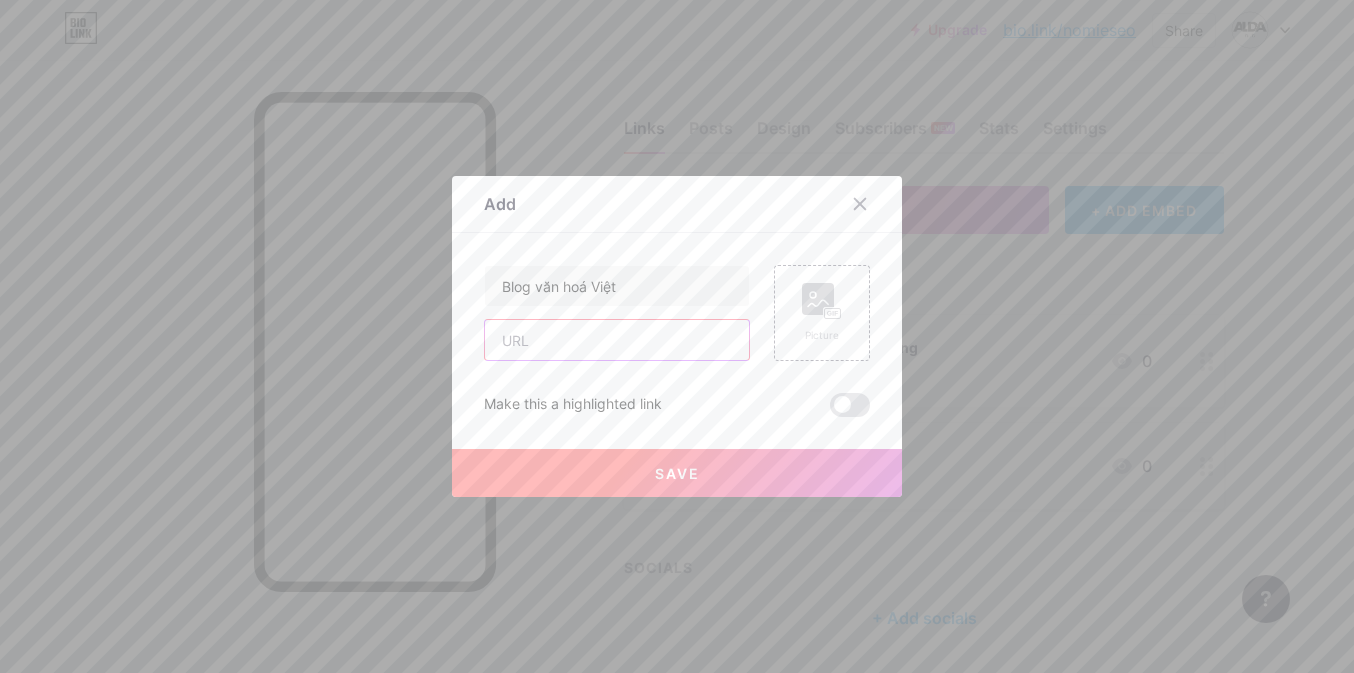 click at bounding box center [617, 340] 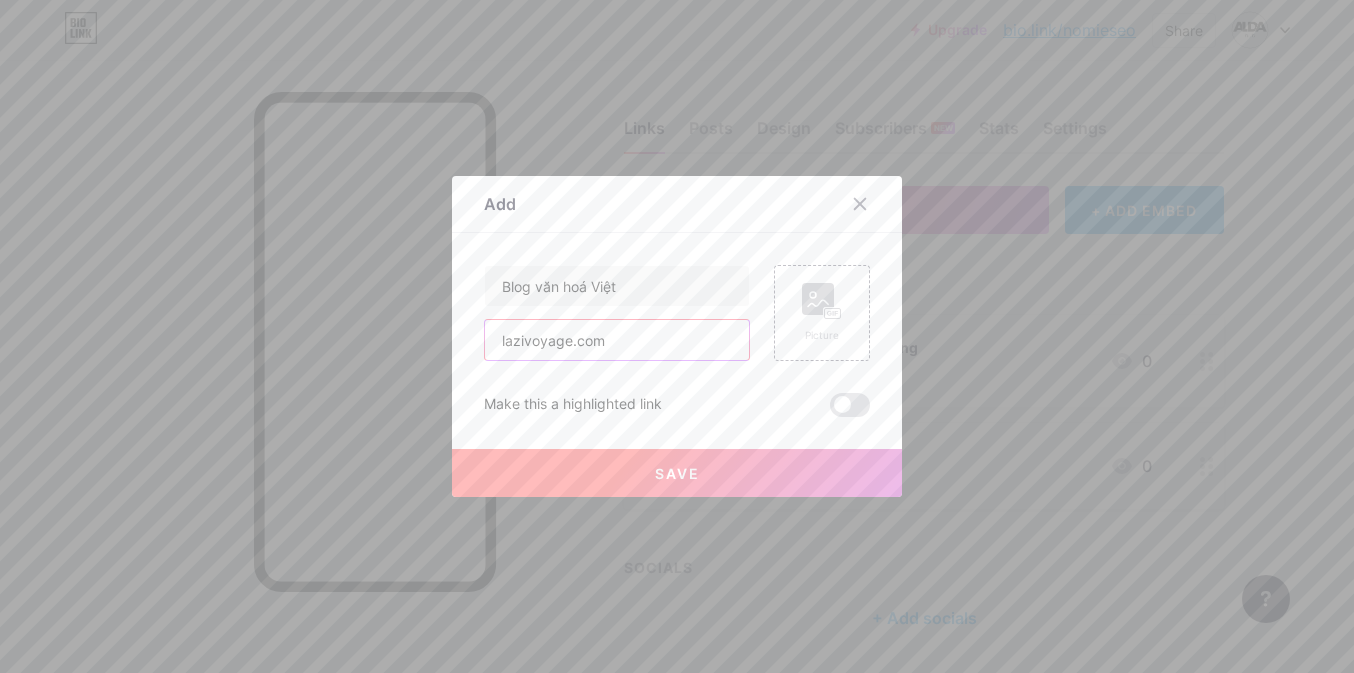 type on "lazivoyage.com" 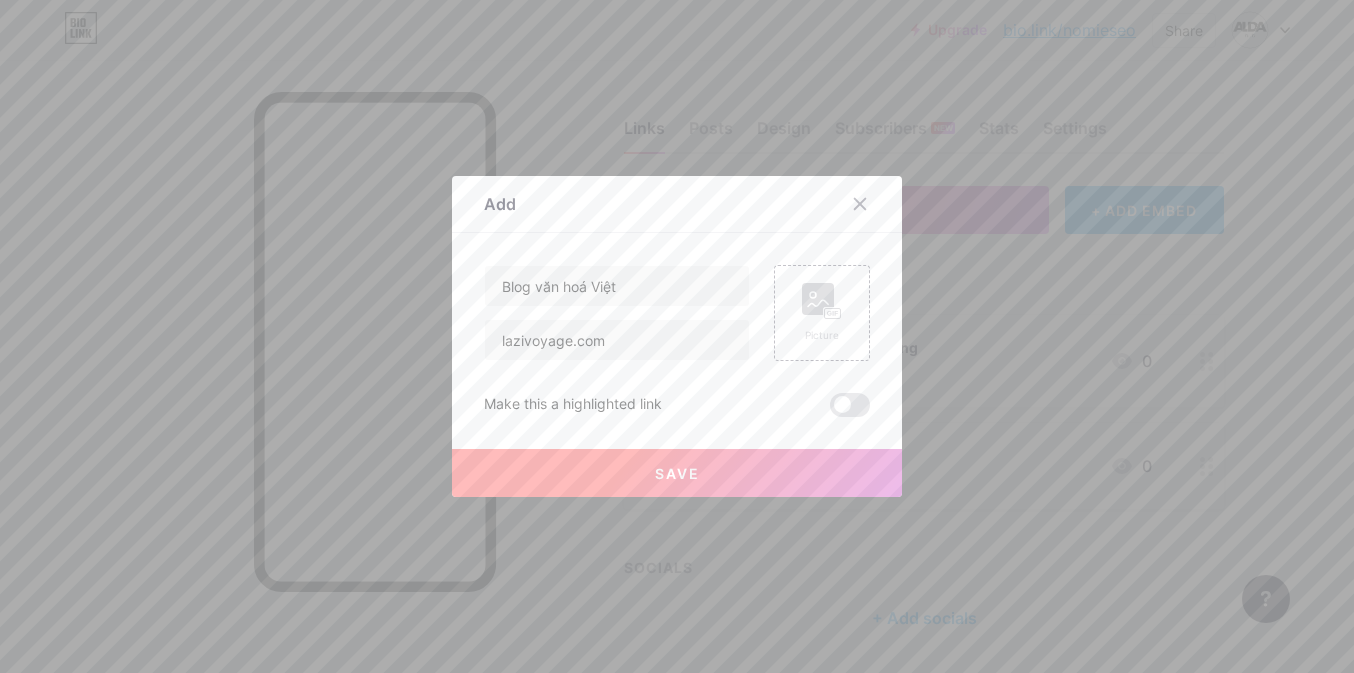 click on "Save" at bounding box center [677, 473] 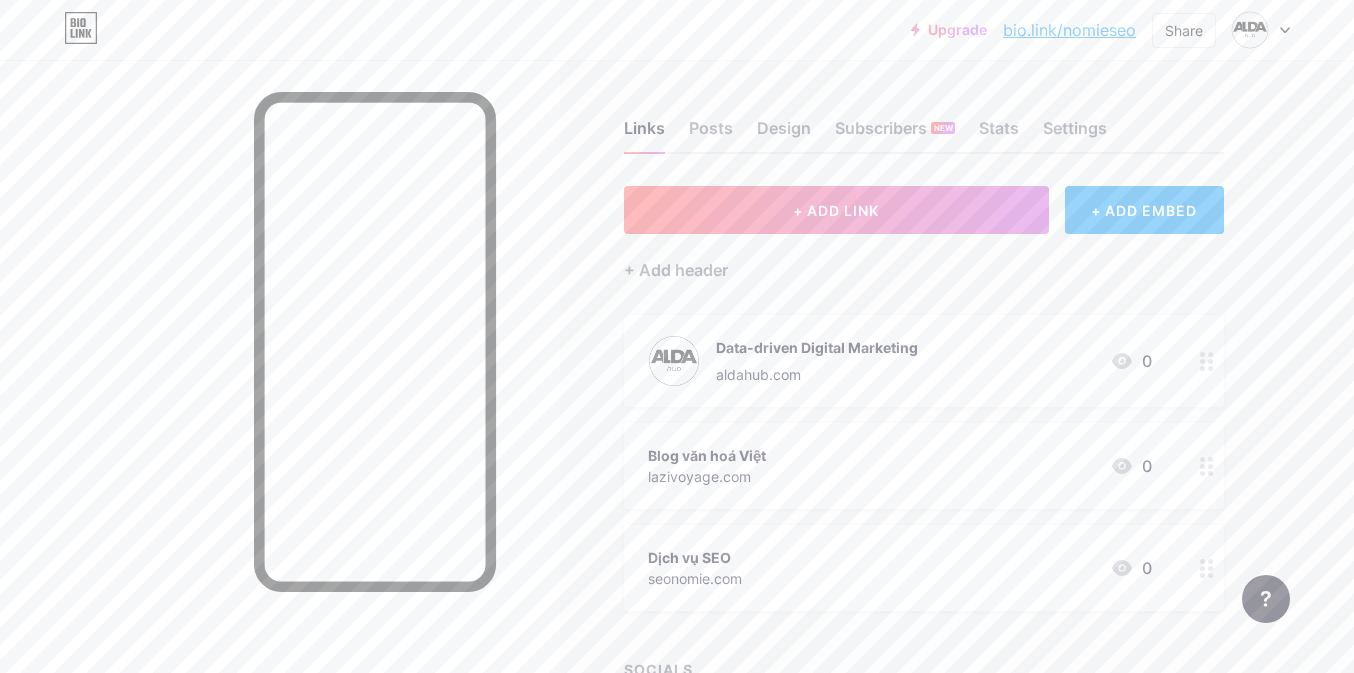 scroll, scrollTop: 170, scrollLeft: 0, axis: vertical 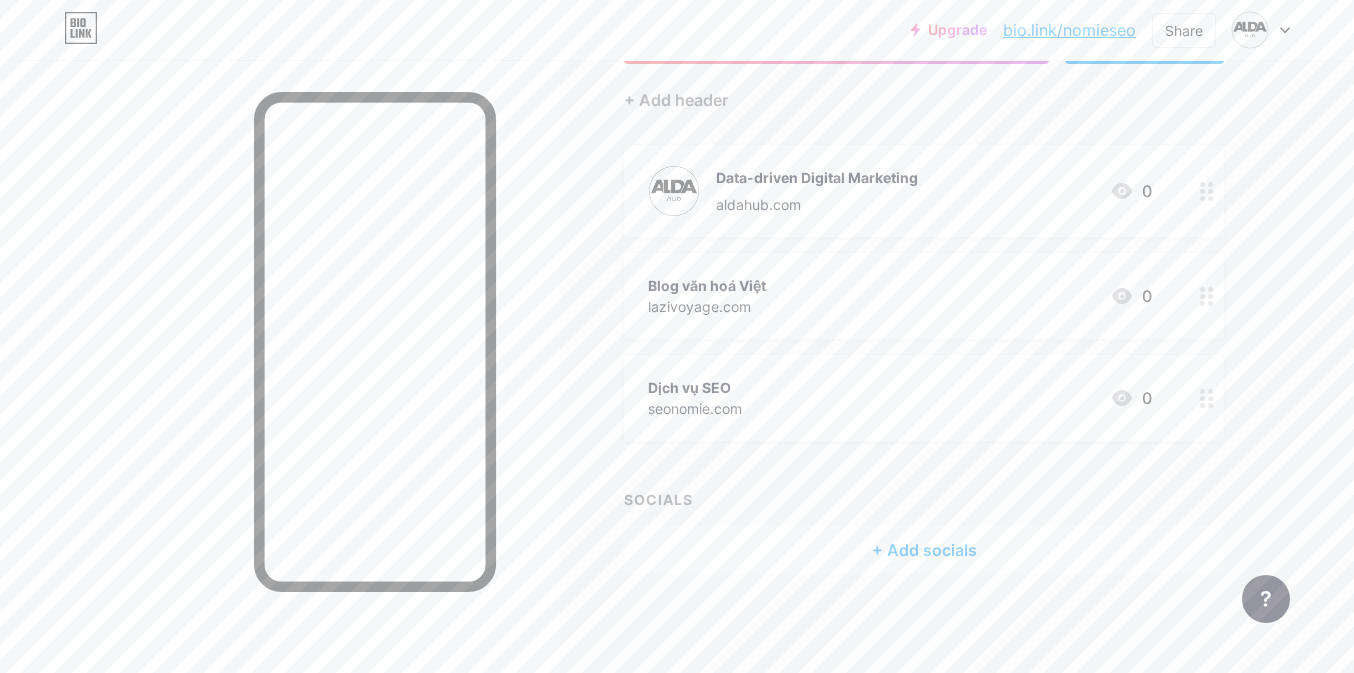 click on "+ Add socials" at bounding box center (924, 550) 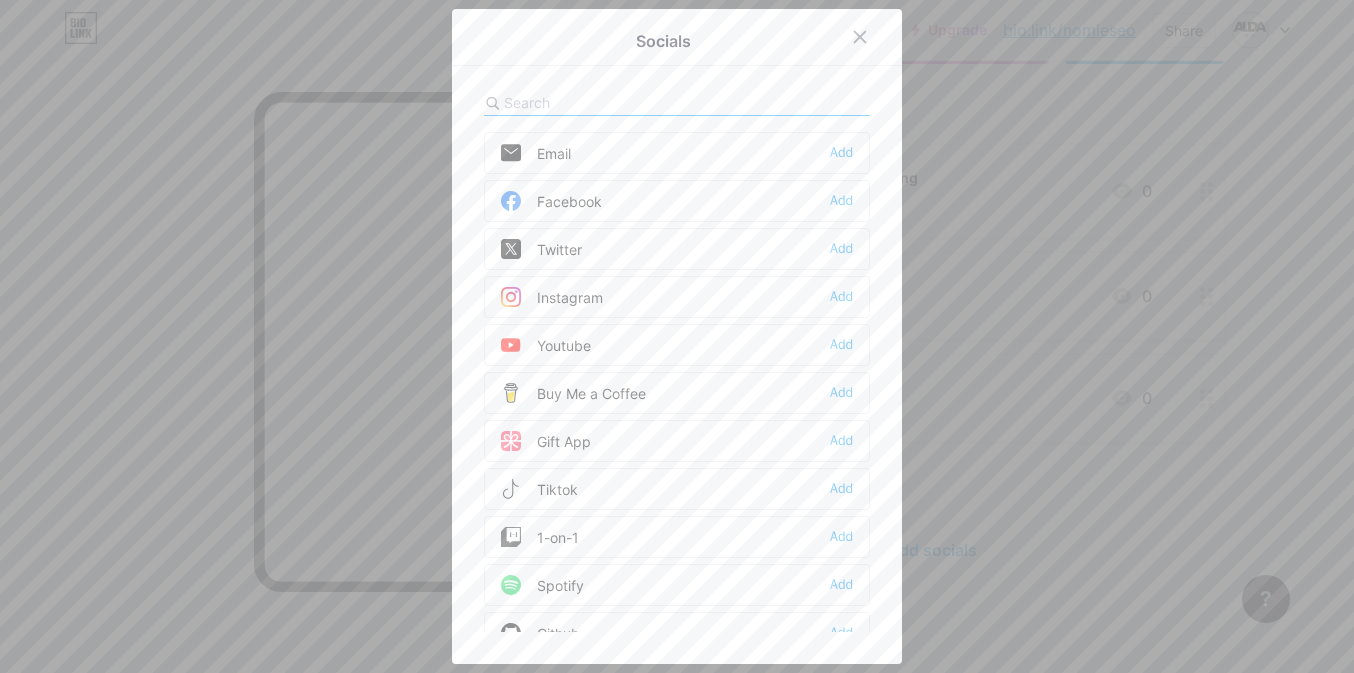 click on "Twitter
Add" at bounding box center [677, 249] 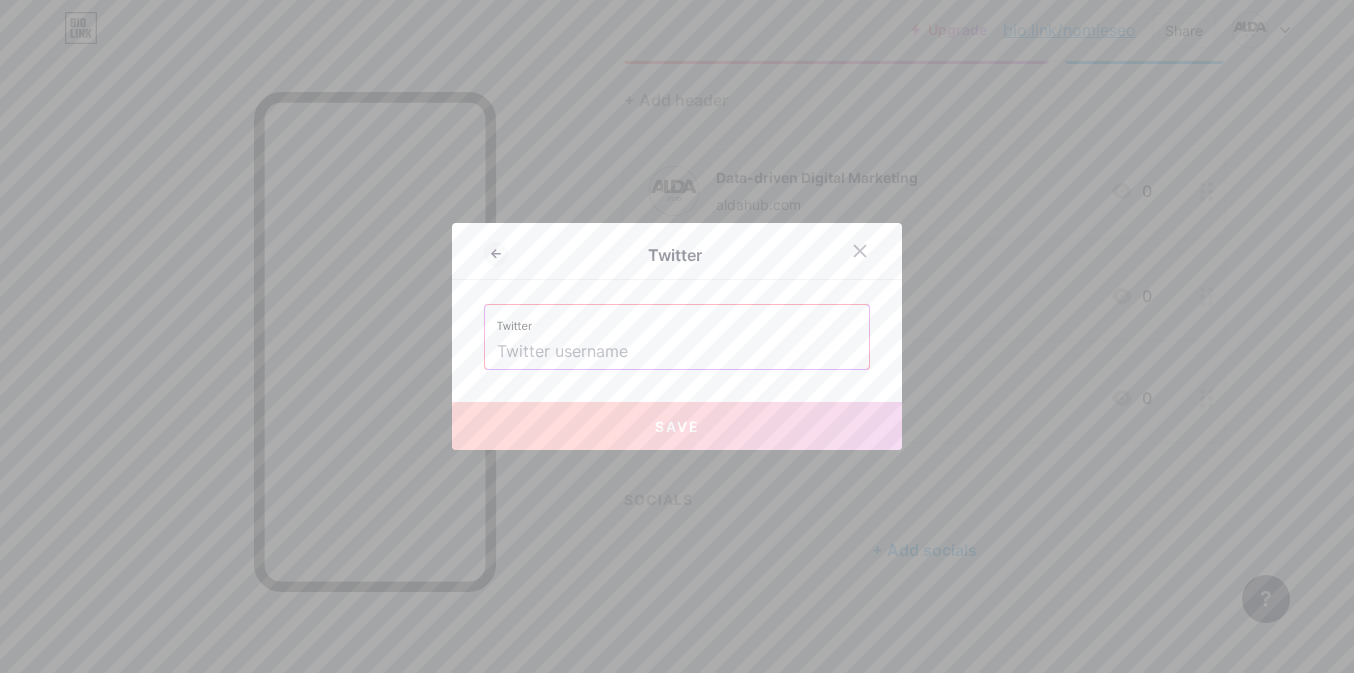click at bounding box center (677, 352) 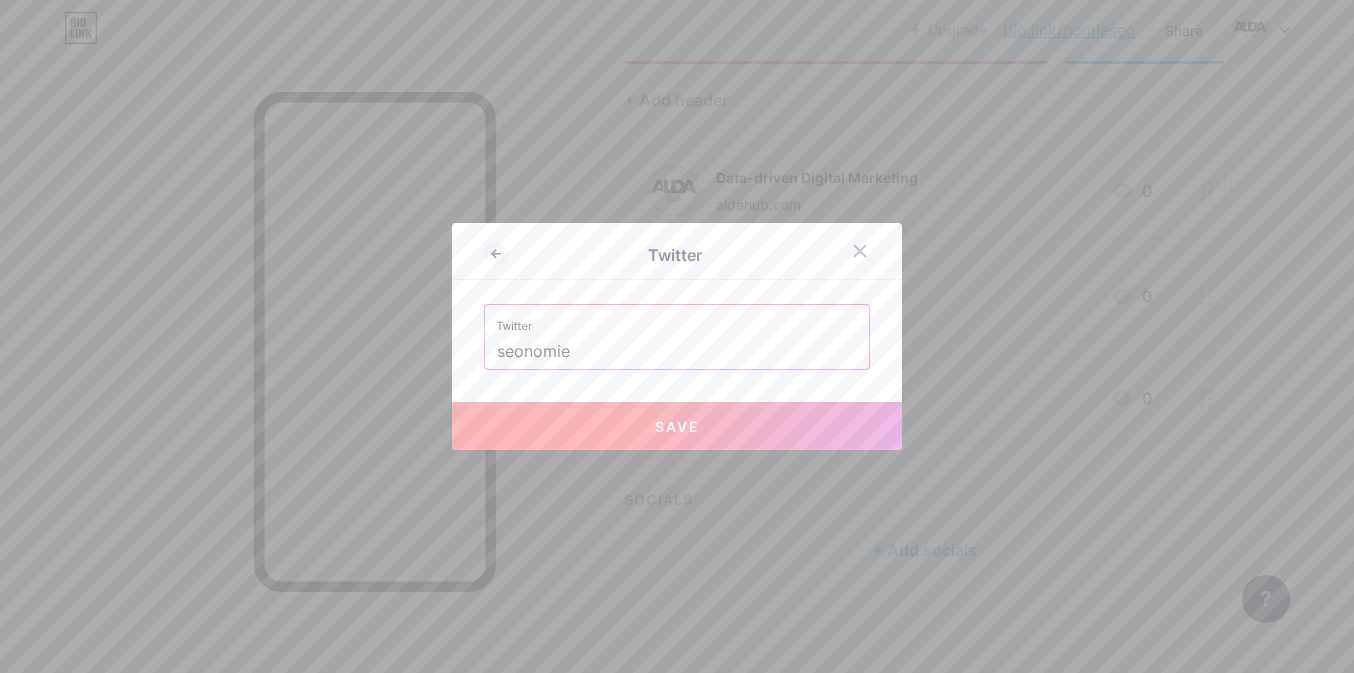 click on "Save" at bounding box center [677, 426] 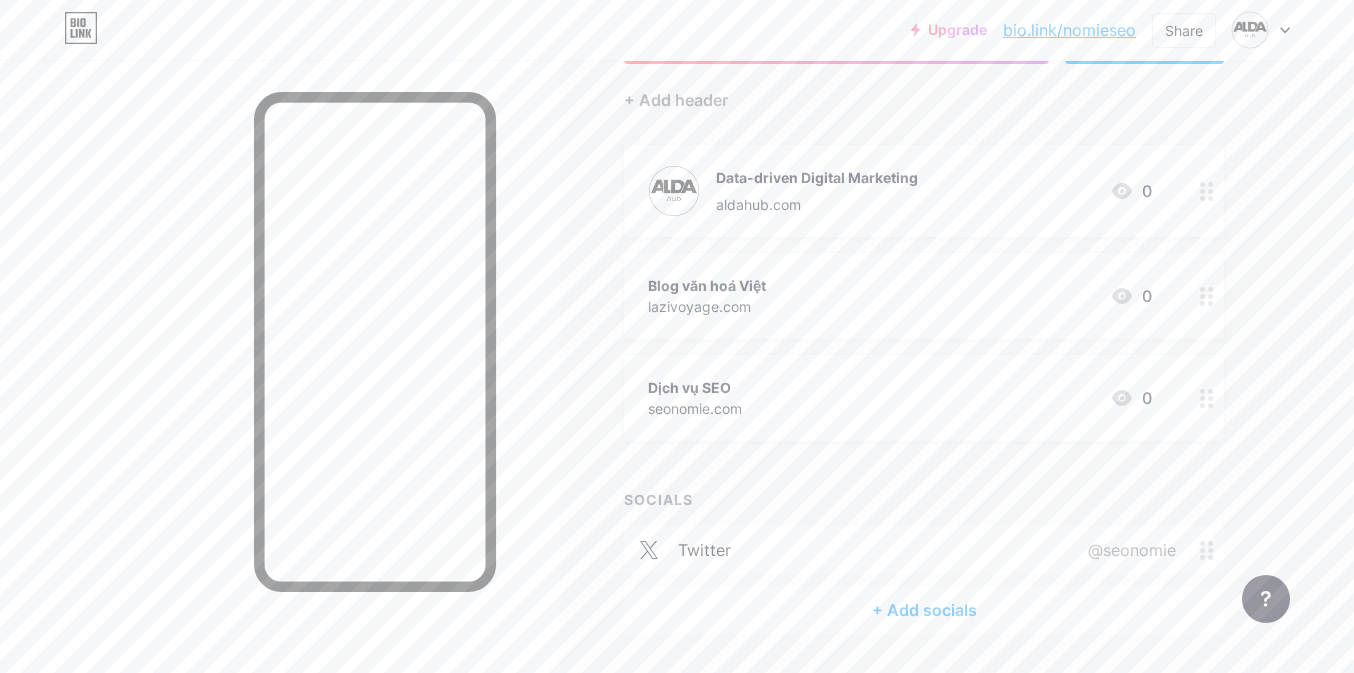 click on "+ Add socials" at bounding box center (924, 610) 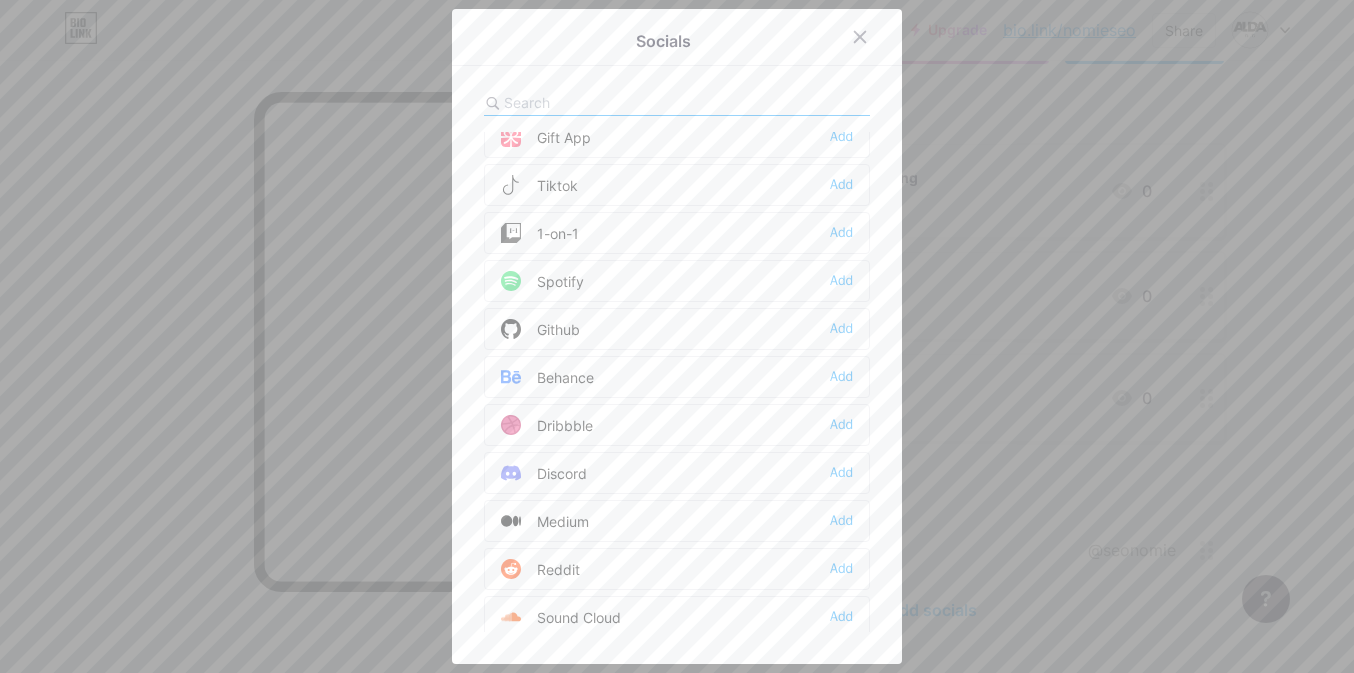 scroll, scrollTop: 0, scrollLeft: 0, axis: both 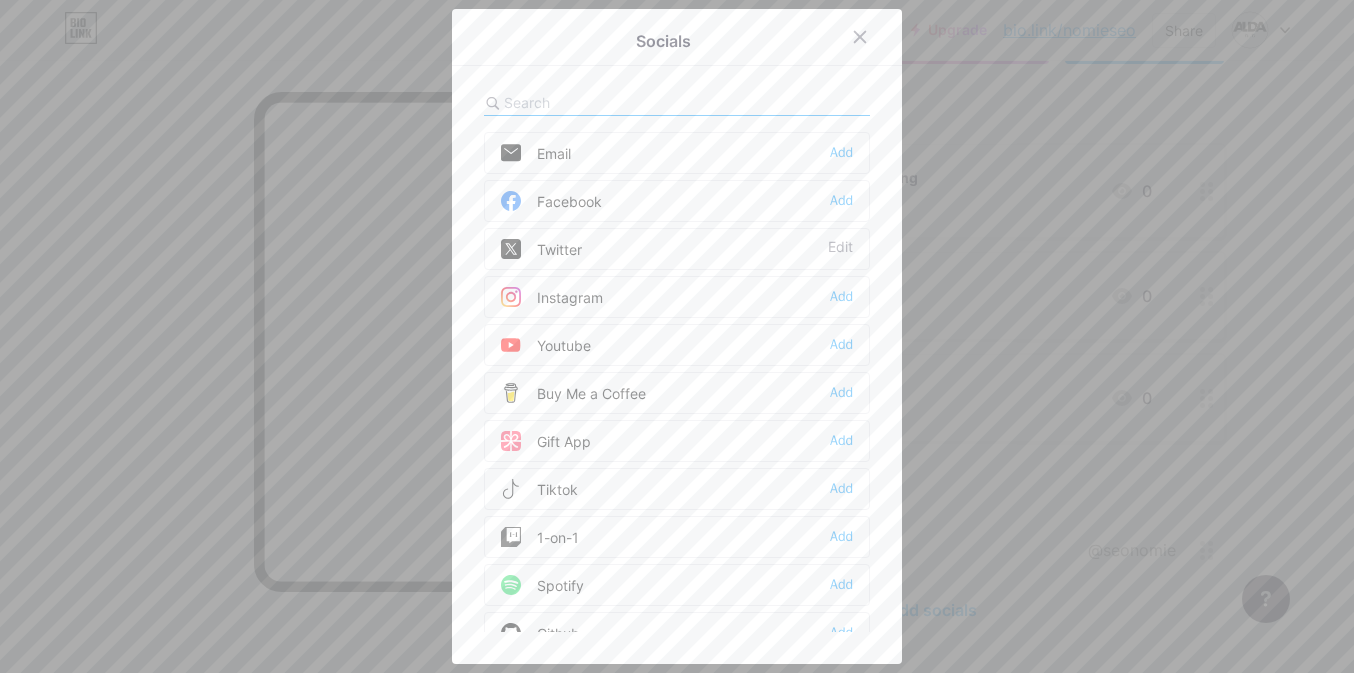 click at bounding box center [677, 103] 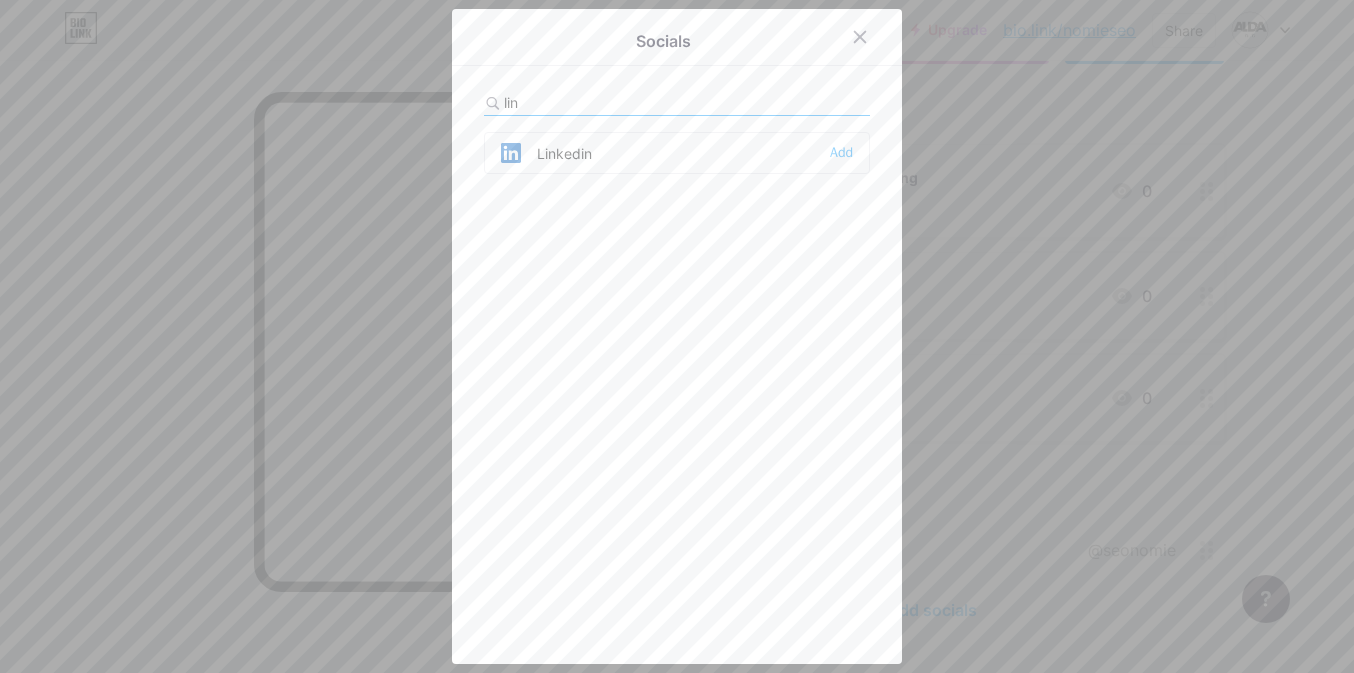type on "link" 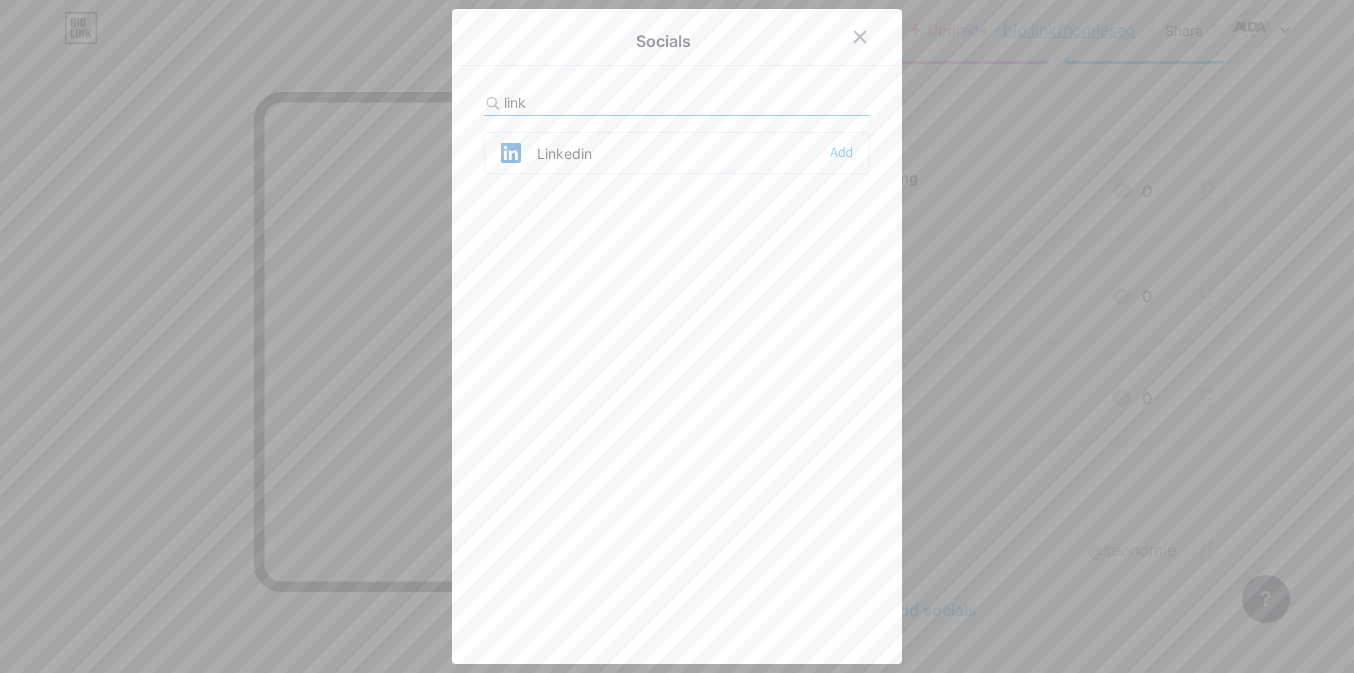 click on "Linkedin
Add" at bounding box center (677, 153) 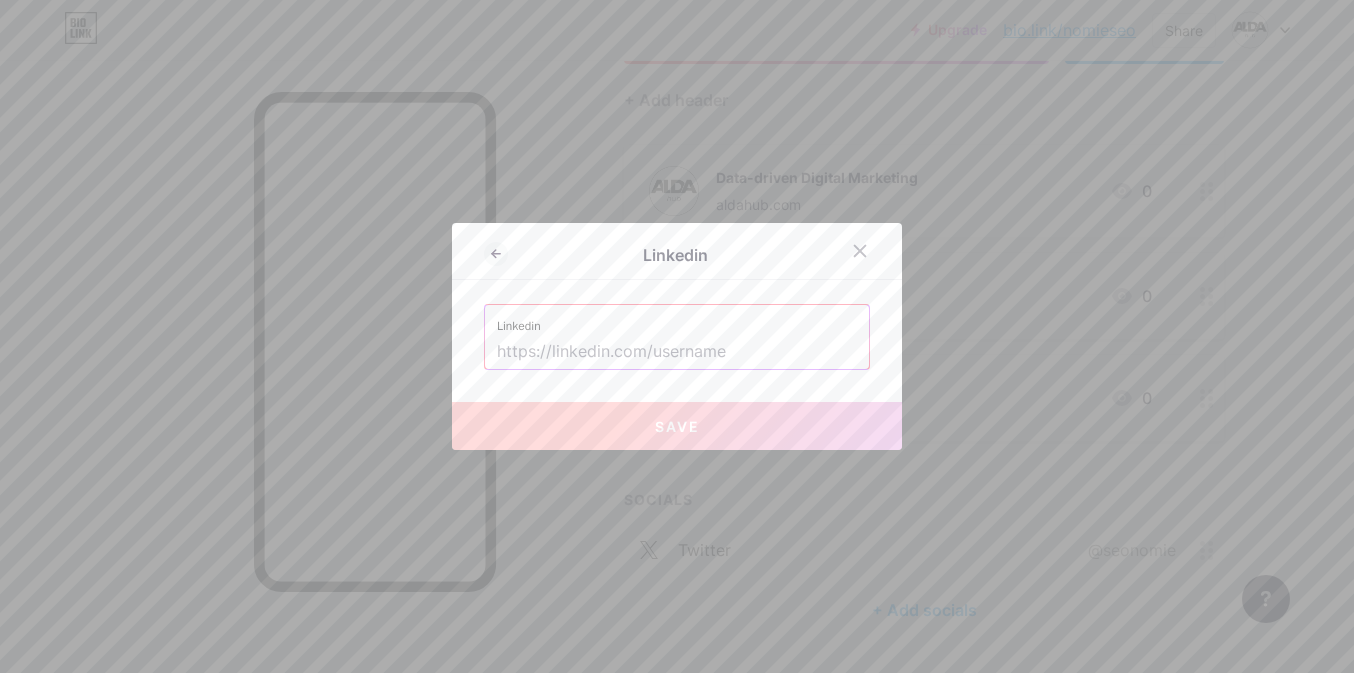 click at bounding box center (677, 352) 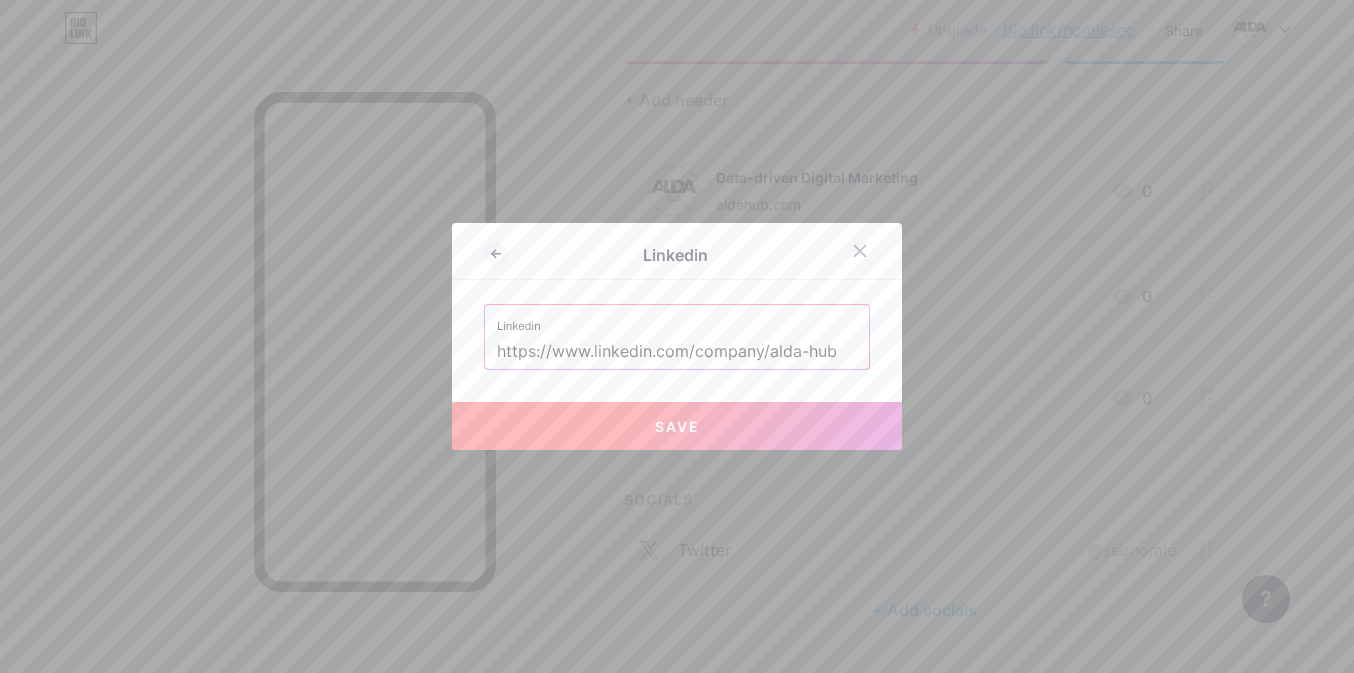 type on "https://www.linkedin.com/company/alda-hub" 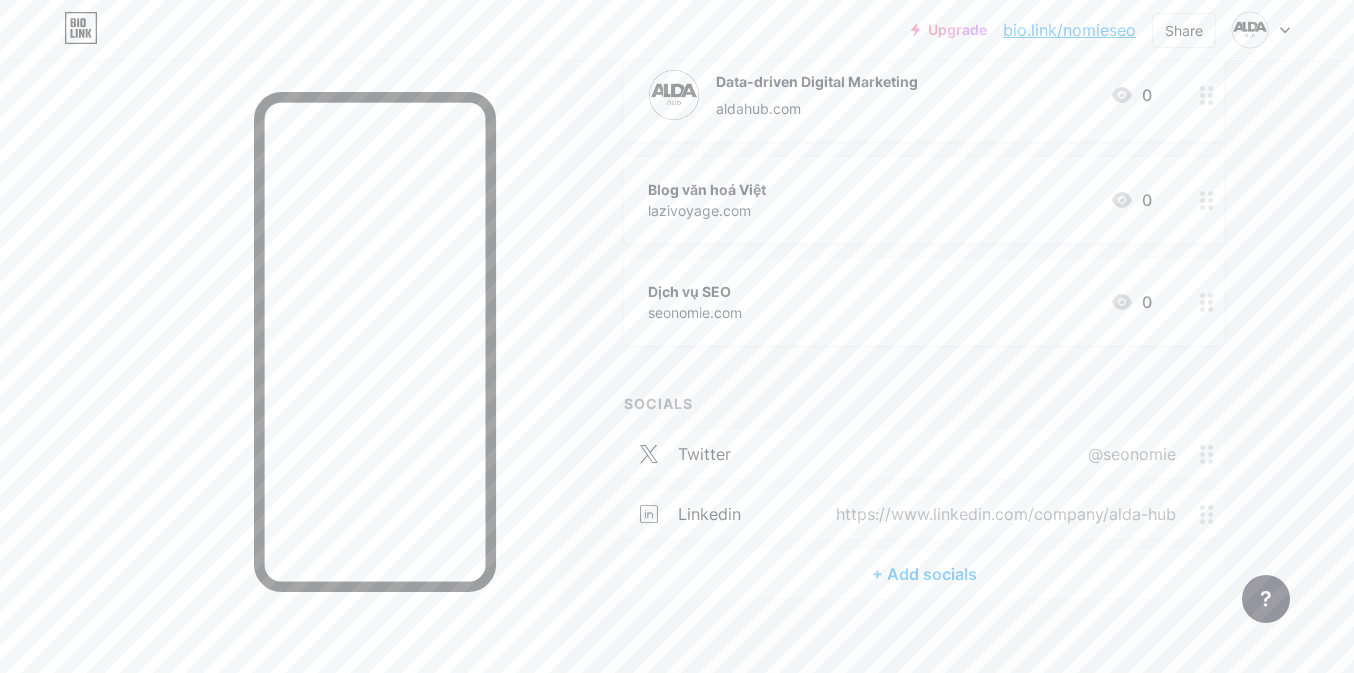 scroll, scrollTop: 290, scrollLeft: 0, axis: vertical 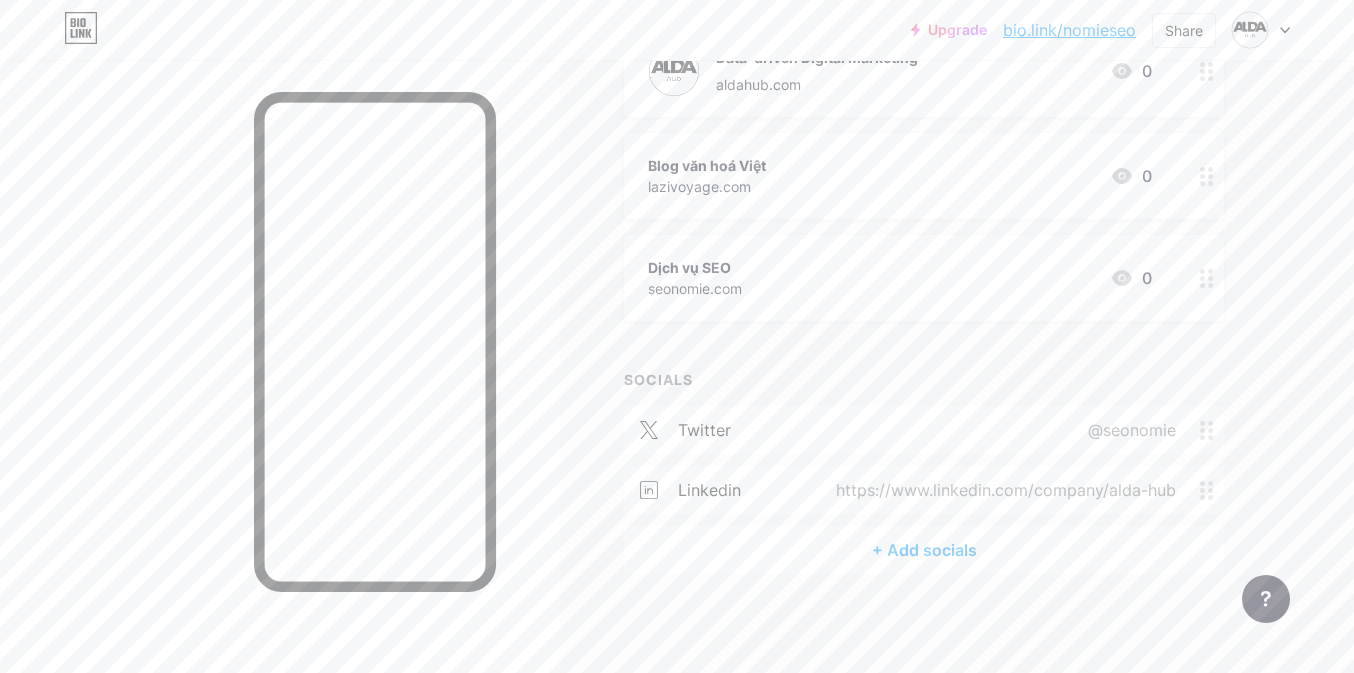 click on "SOCIALS" at bounding box center [924, 379] 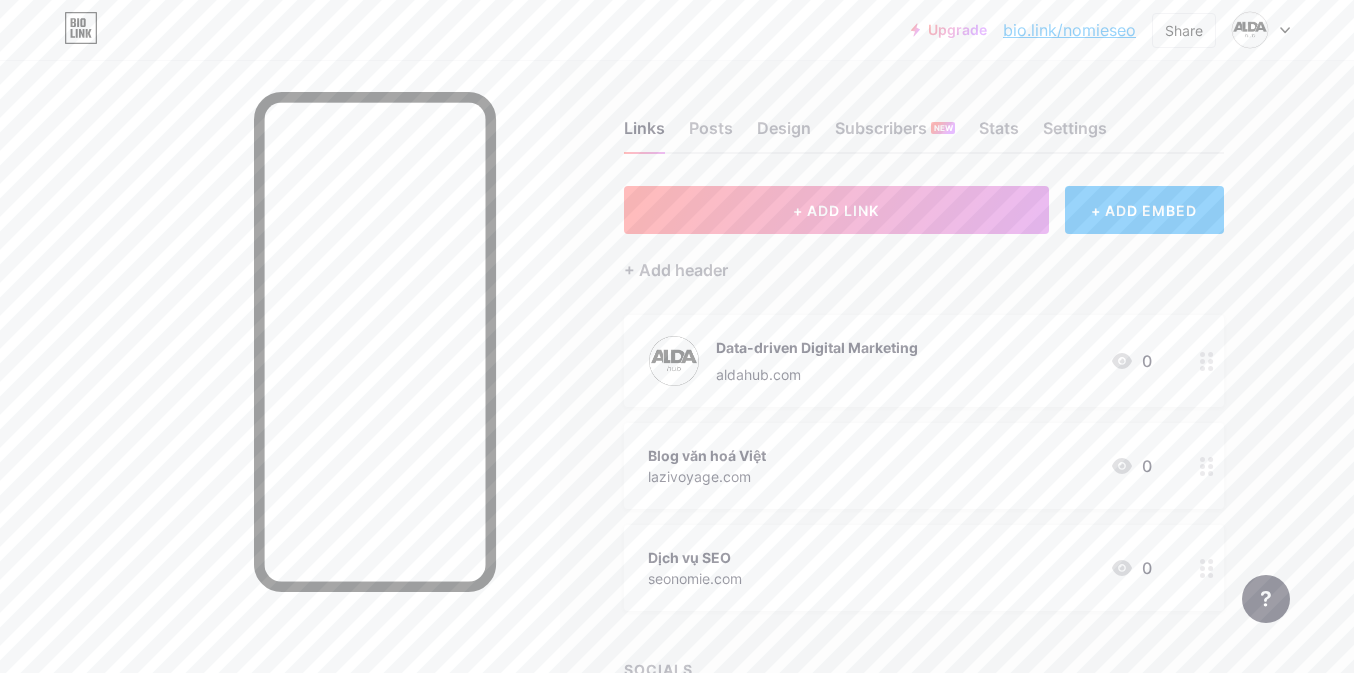 scroll, scrollTop: 17, scrollLeft: 0, axis: vertical 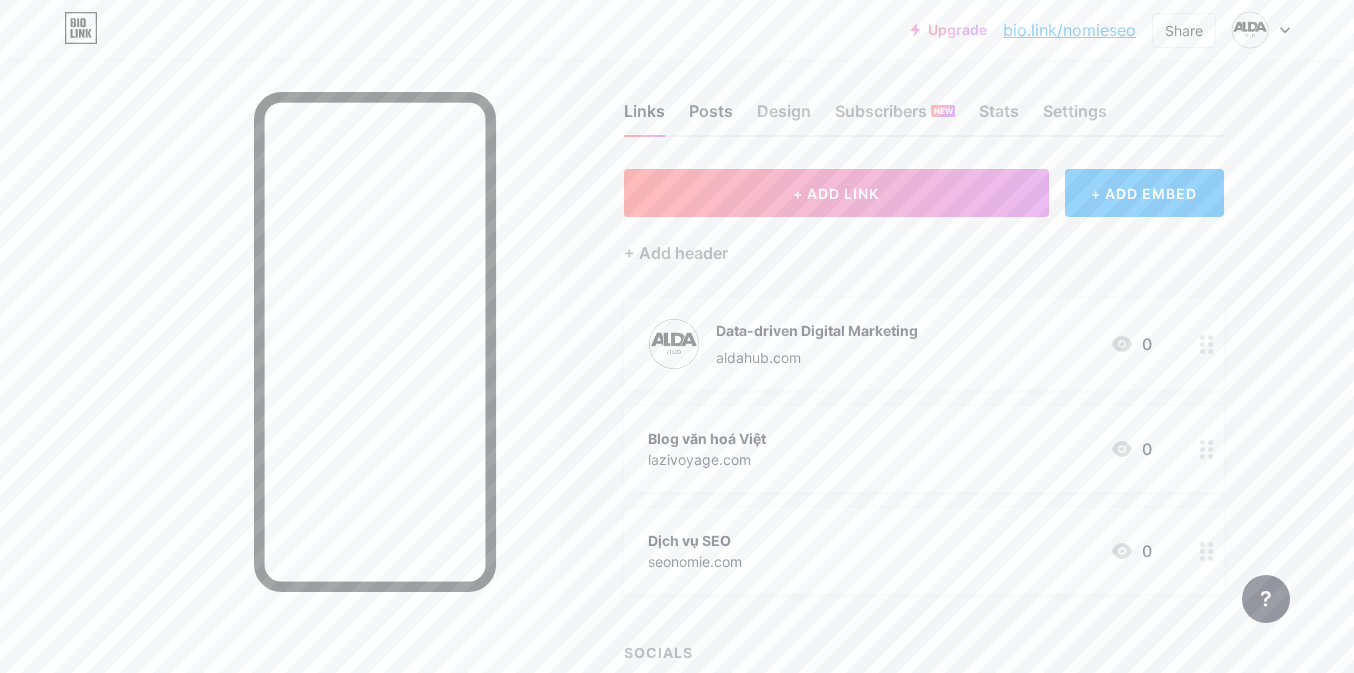 click on "Posts" at bounding box center [711, 117] 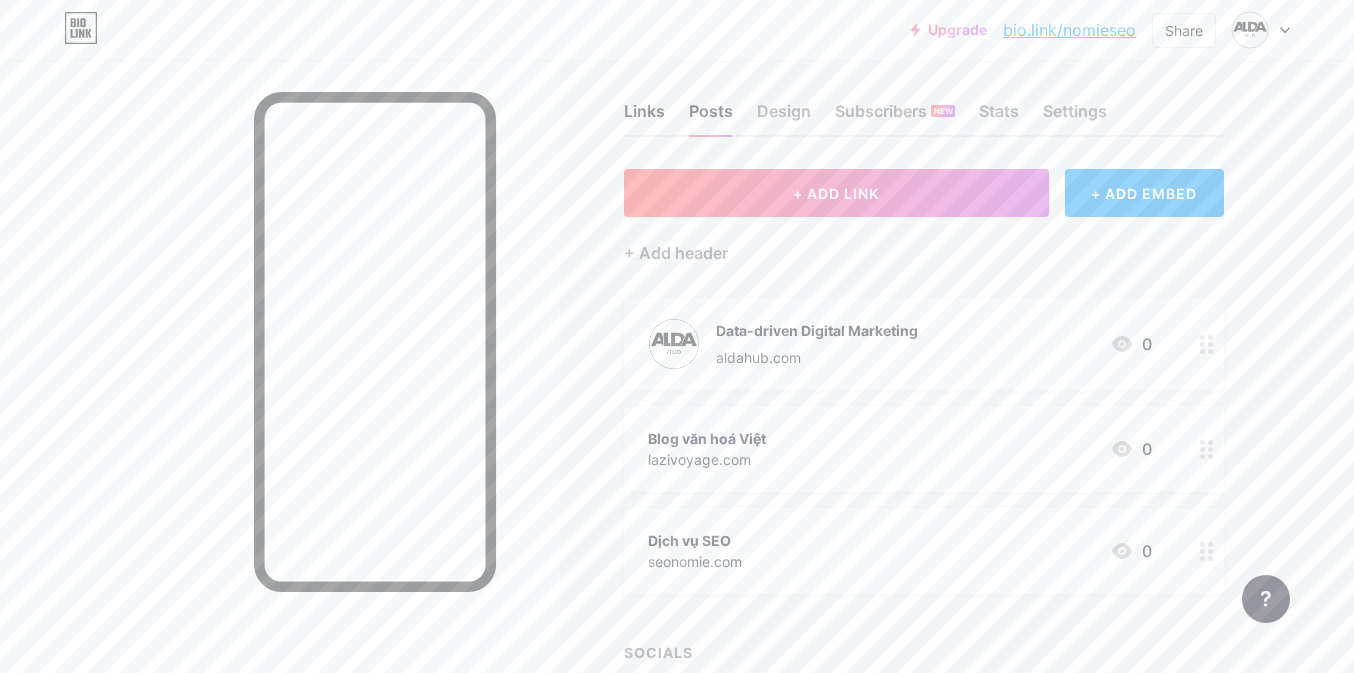scroll, scrollTop: 0, scrollLeft: 0, axis: both 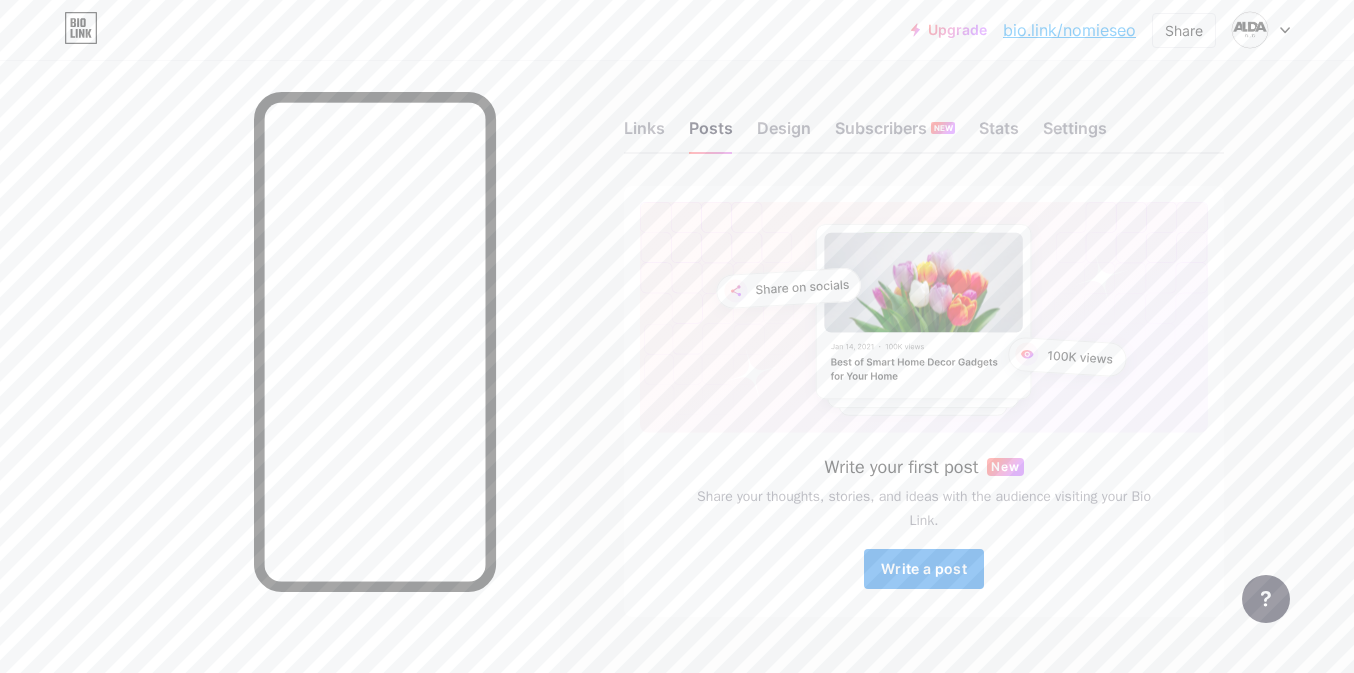 click on "Write a post" at bounding box center (924, 568) 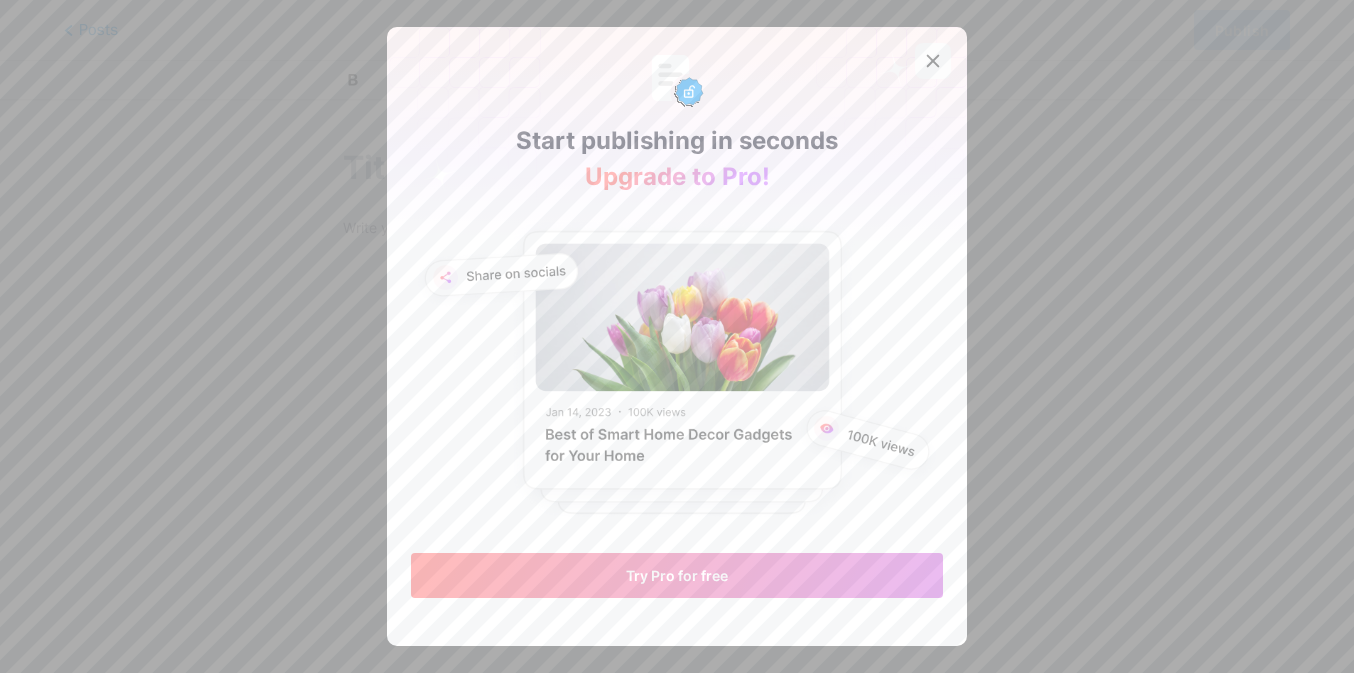 click 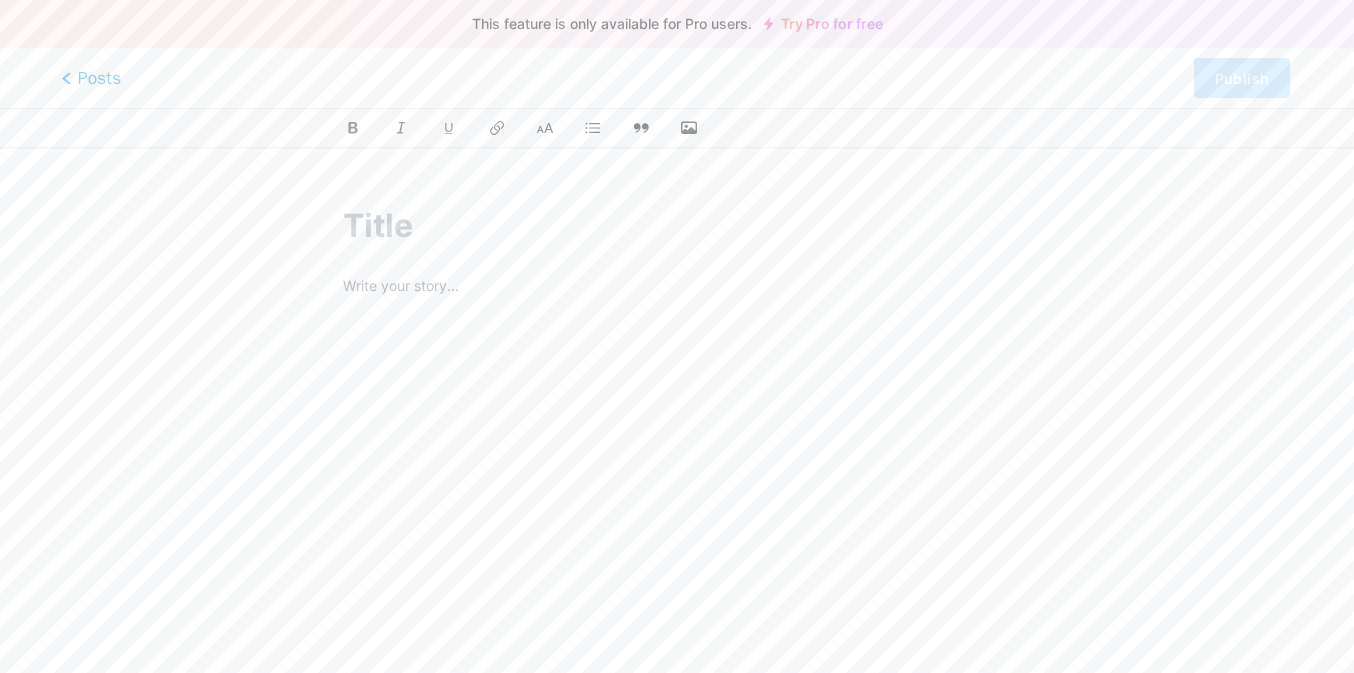click on "Posts" at bounding box center [91, 78] 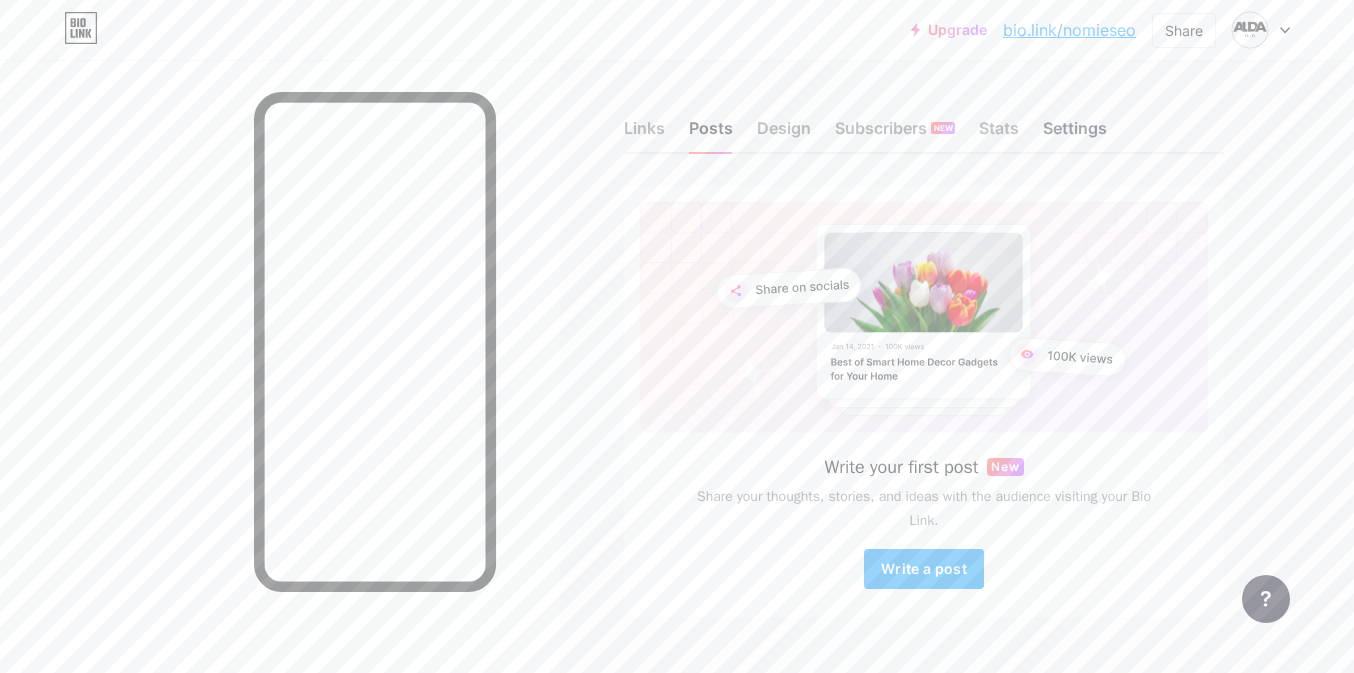 click on "Settings" at bounding box center [1075, 134] 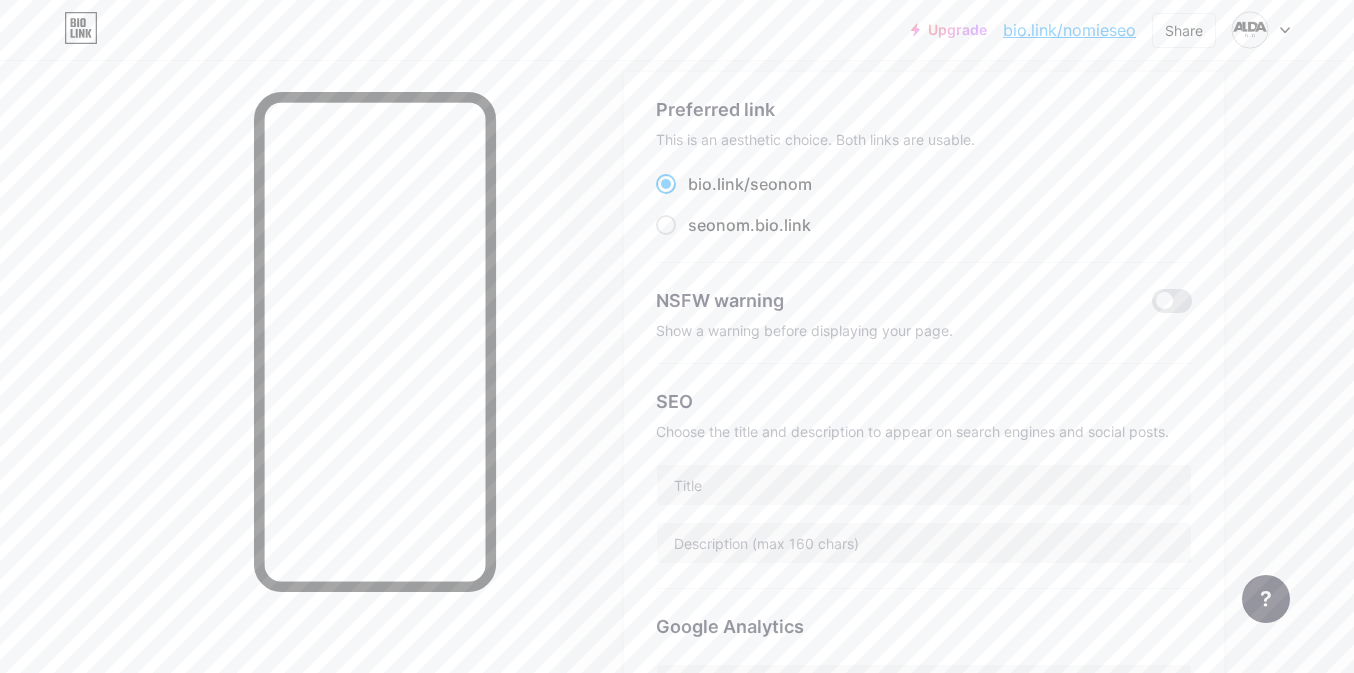 scroll, scrollTop: 178, scrollLeft: 0, axis: vertical 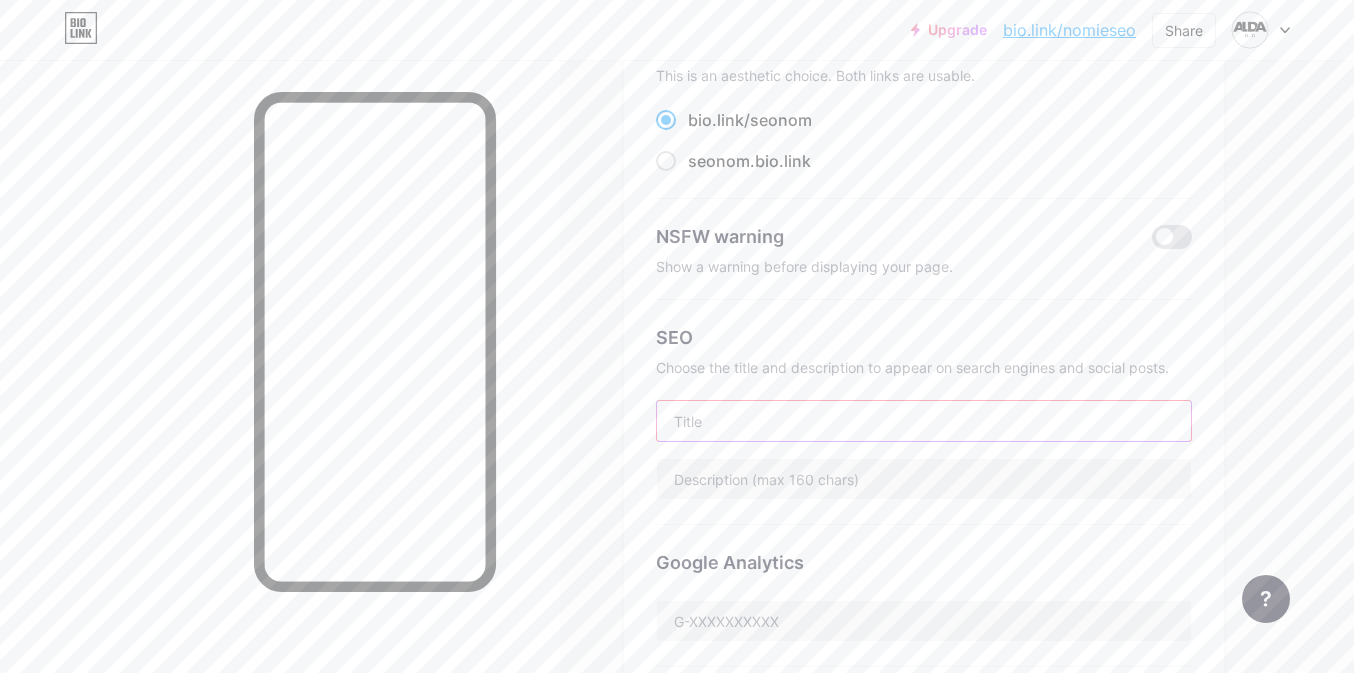 click at bounding box center [924, 421] 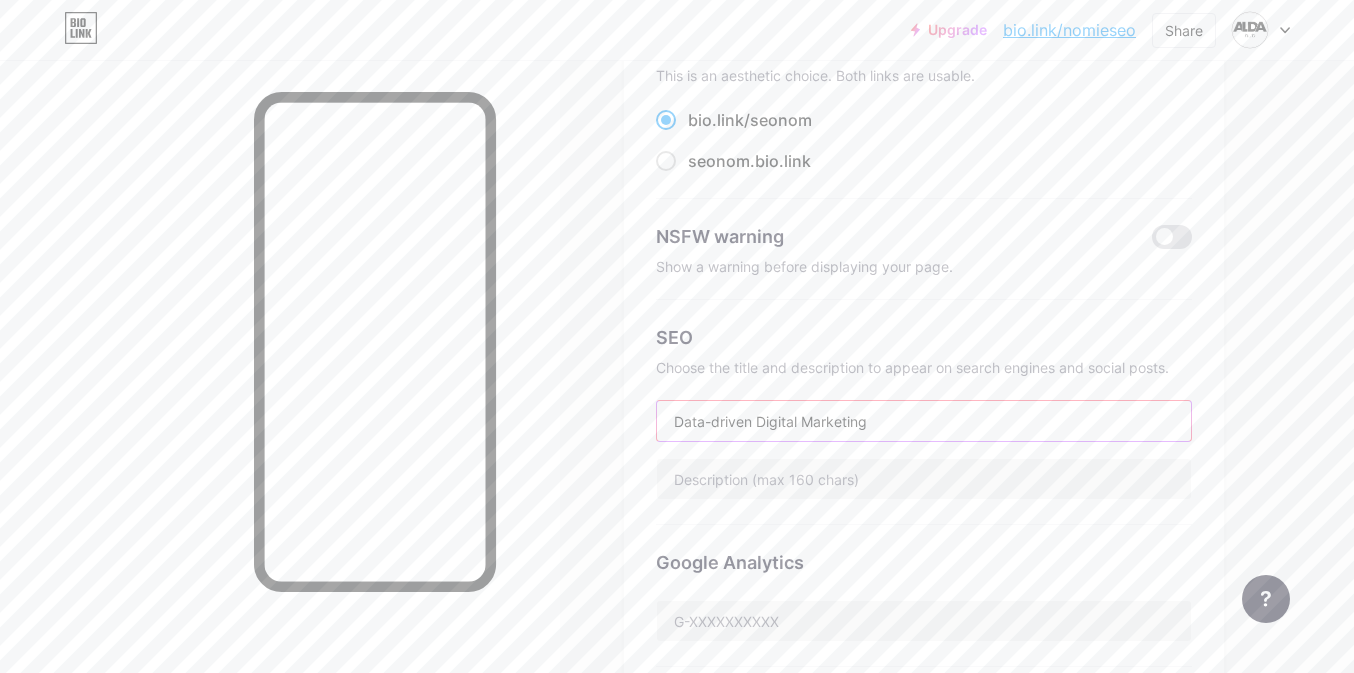 type on "Data-driven Digital Marketing" 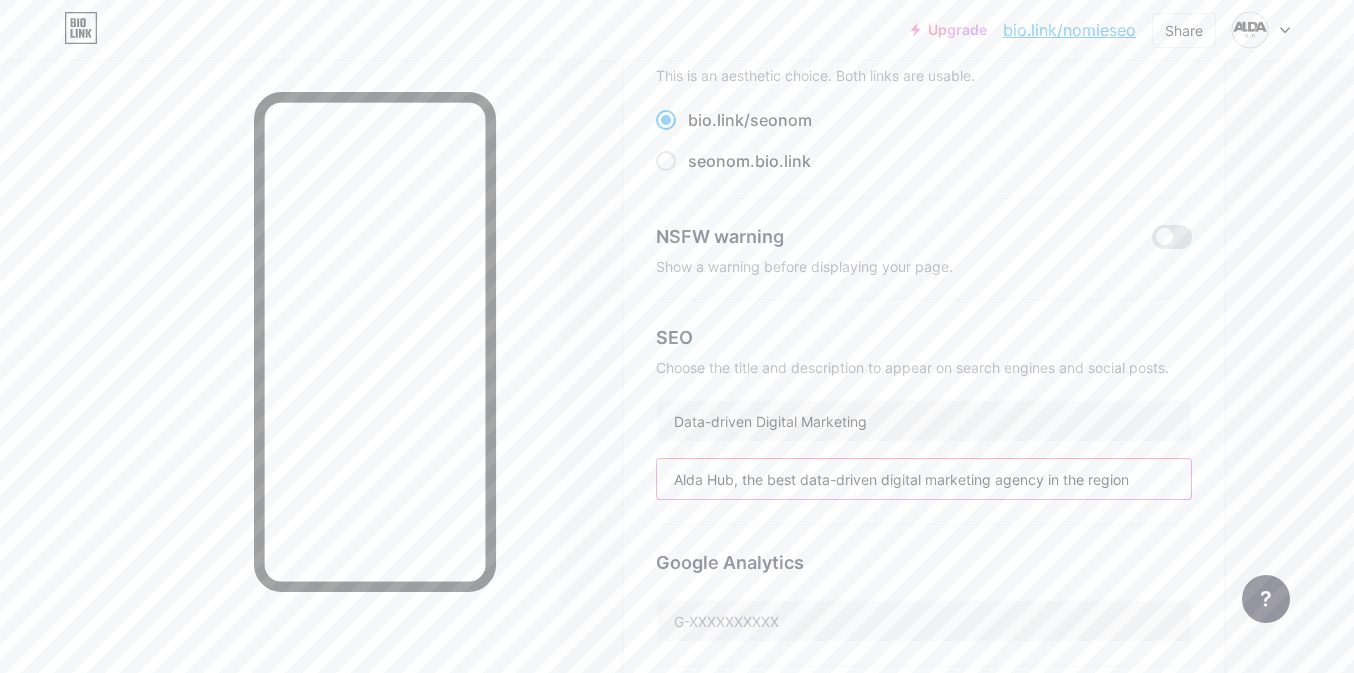 paste on "Skyrocket Your Revenue with Data-Driven Marketing That Turns Clicks into Loyal Customers - Start with Alda Hub, Where Data Becomes Gold" 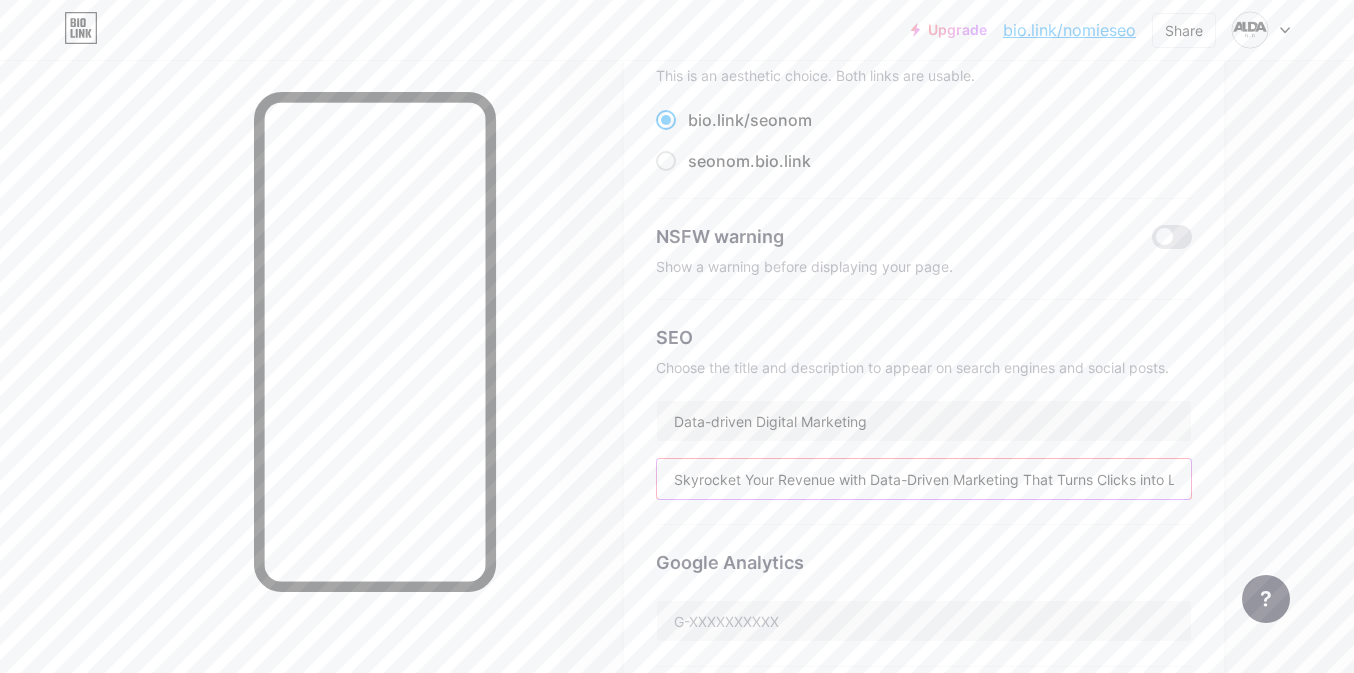 scroll, scrollTop: 0, scrollLeft: 437, axis: horizontal 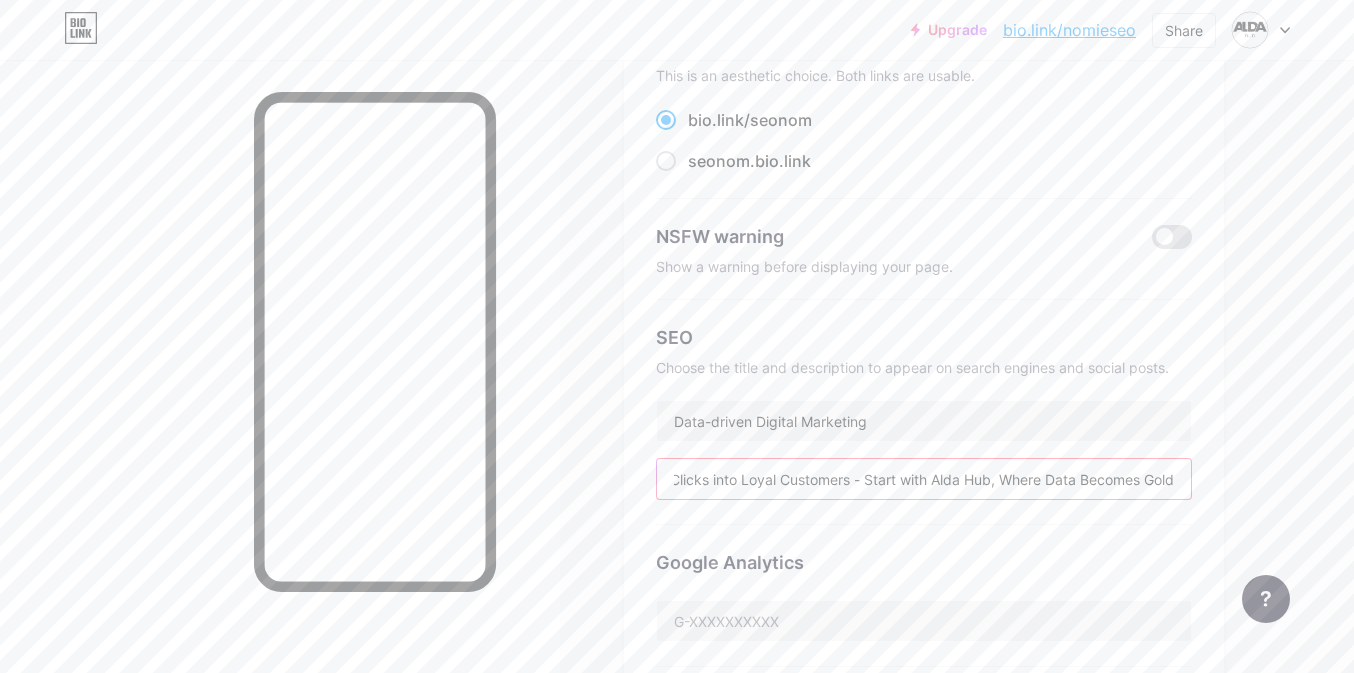 type on "Skyrocket Your Revenue with Data-Driven Marketing That Turns Clicks into Loyal Customers - Start with Alda Hub, Where Data Becomes Gold" 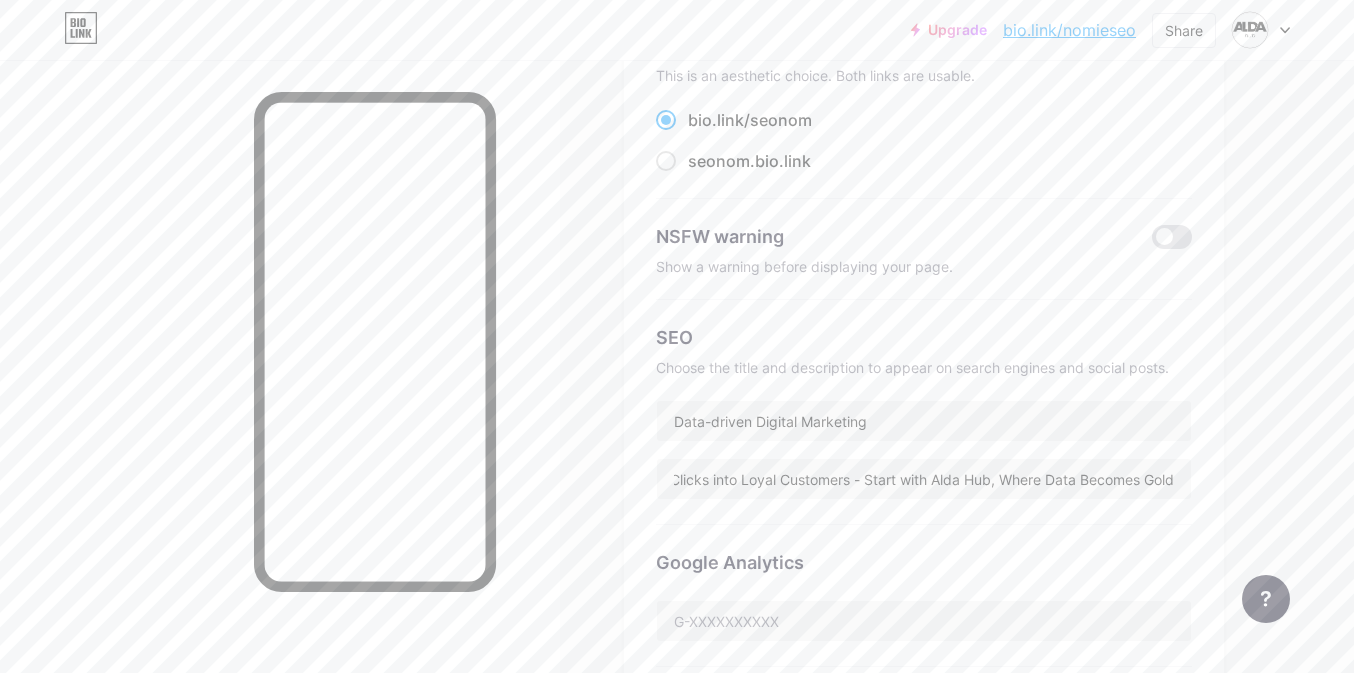 click on "Google Analytics" at bounding box center (924, 596) 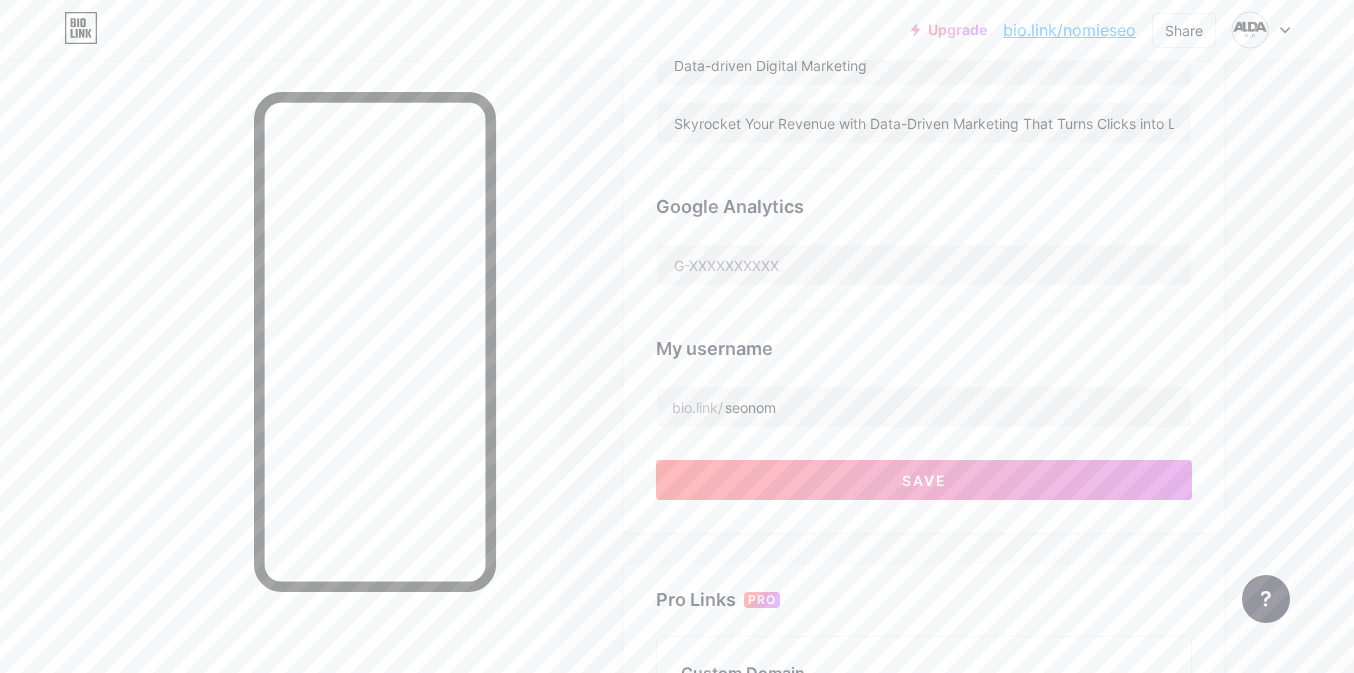 scroll, scrollTop: 537, scrollLeft: 0, axis: vertical 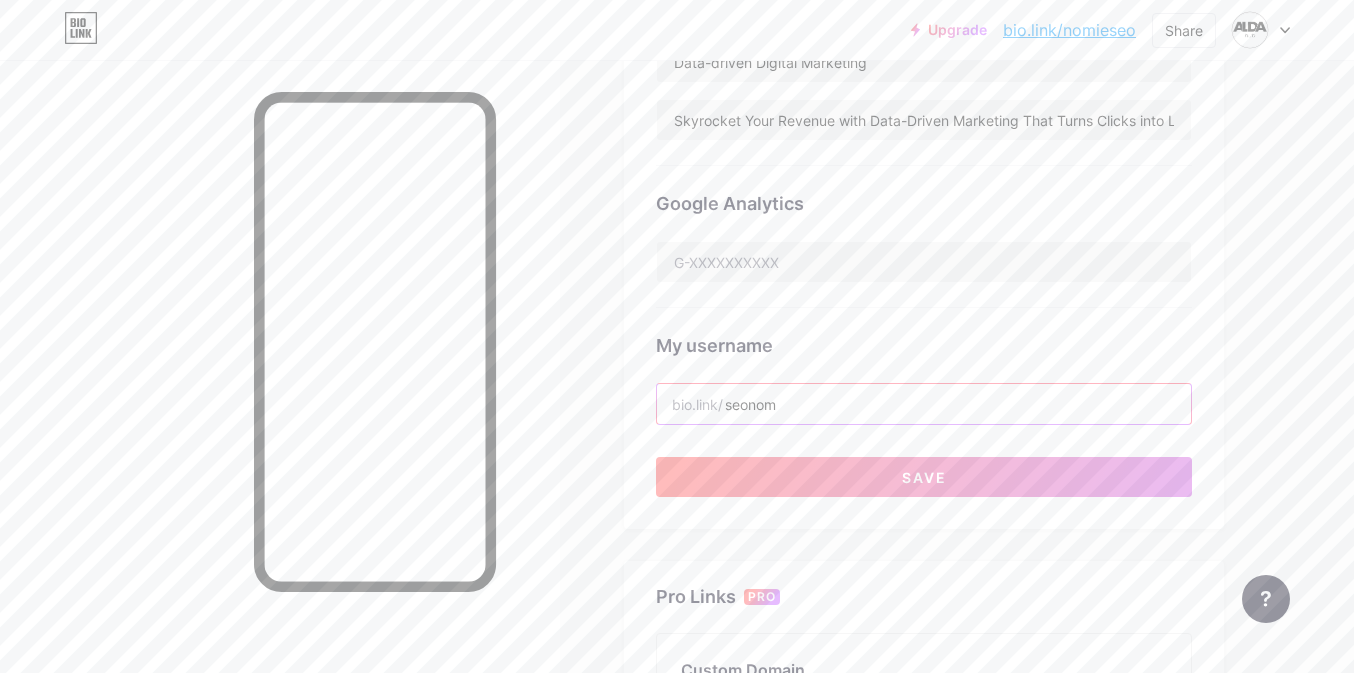 click on "seonom" at bounding box center [924, 404] 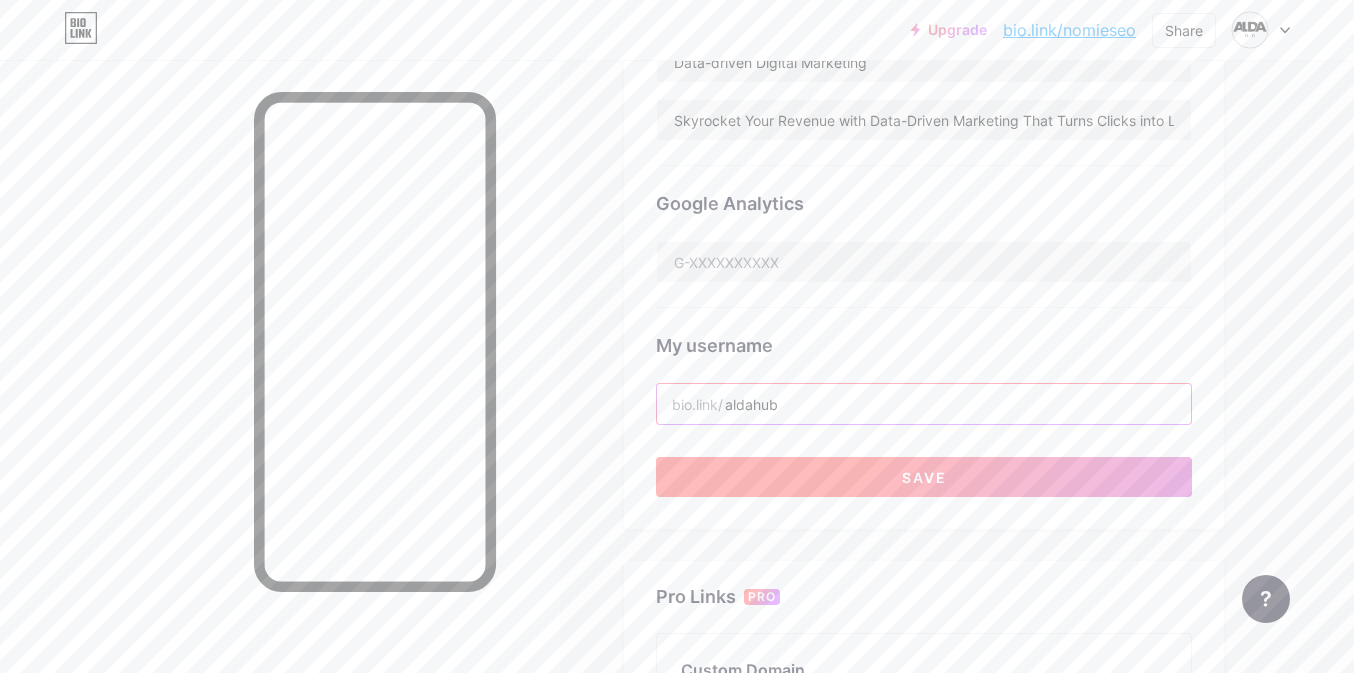type on "aldahub" 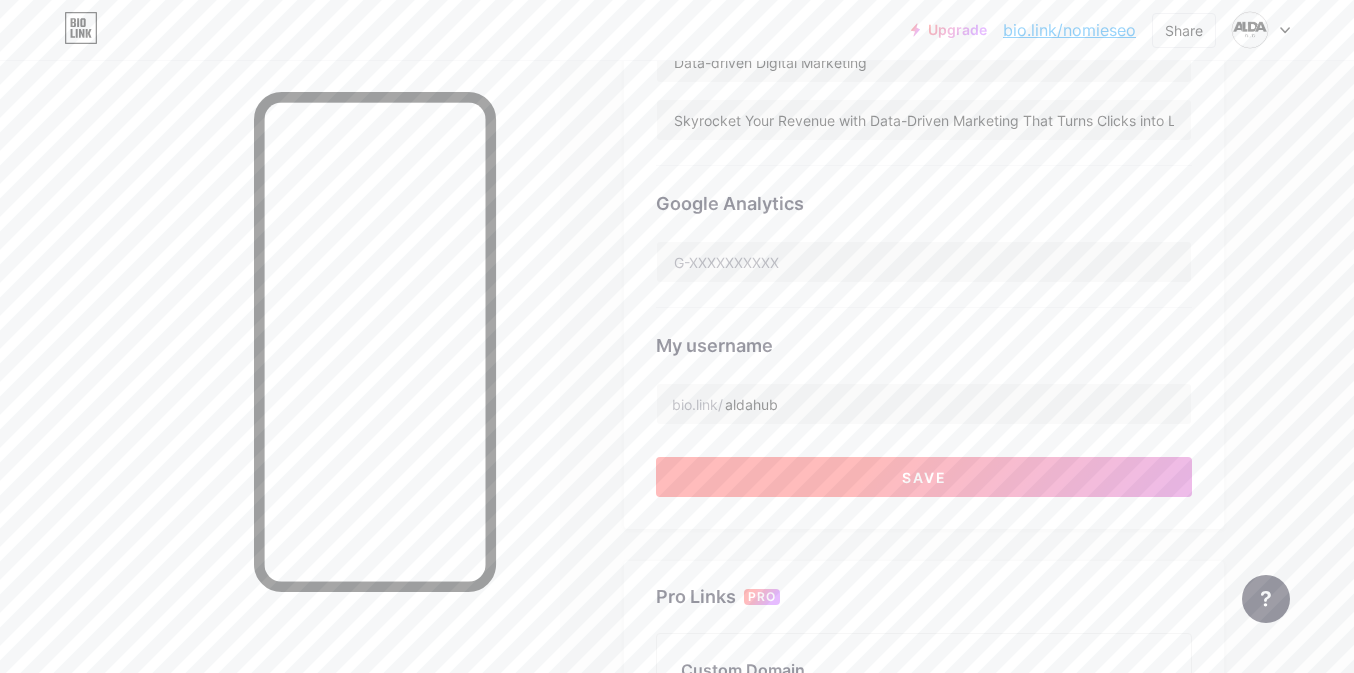 click on "Save" at bounding box center (924, 477) 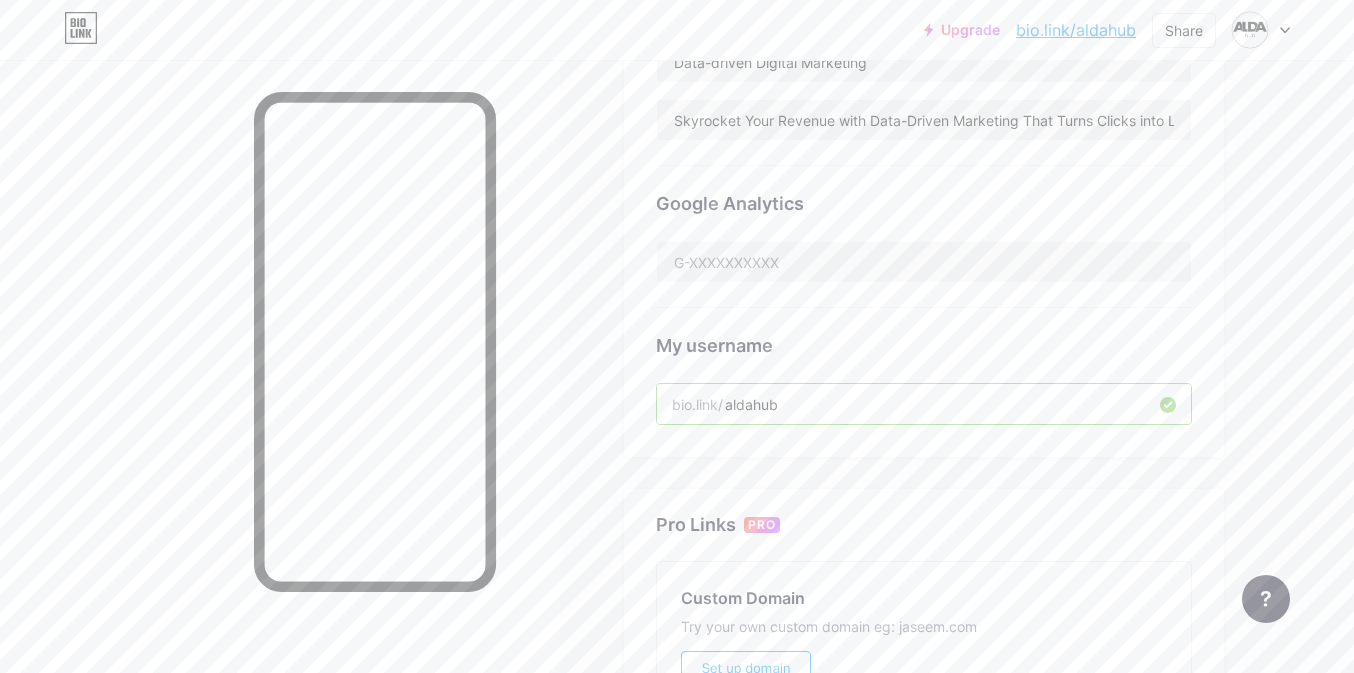 scroll, scrollTop: 0, scrollLeft: 0, axis: both 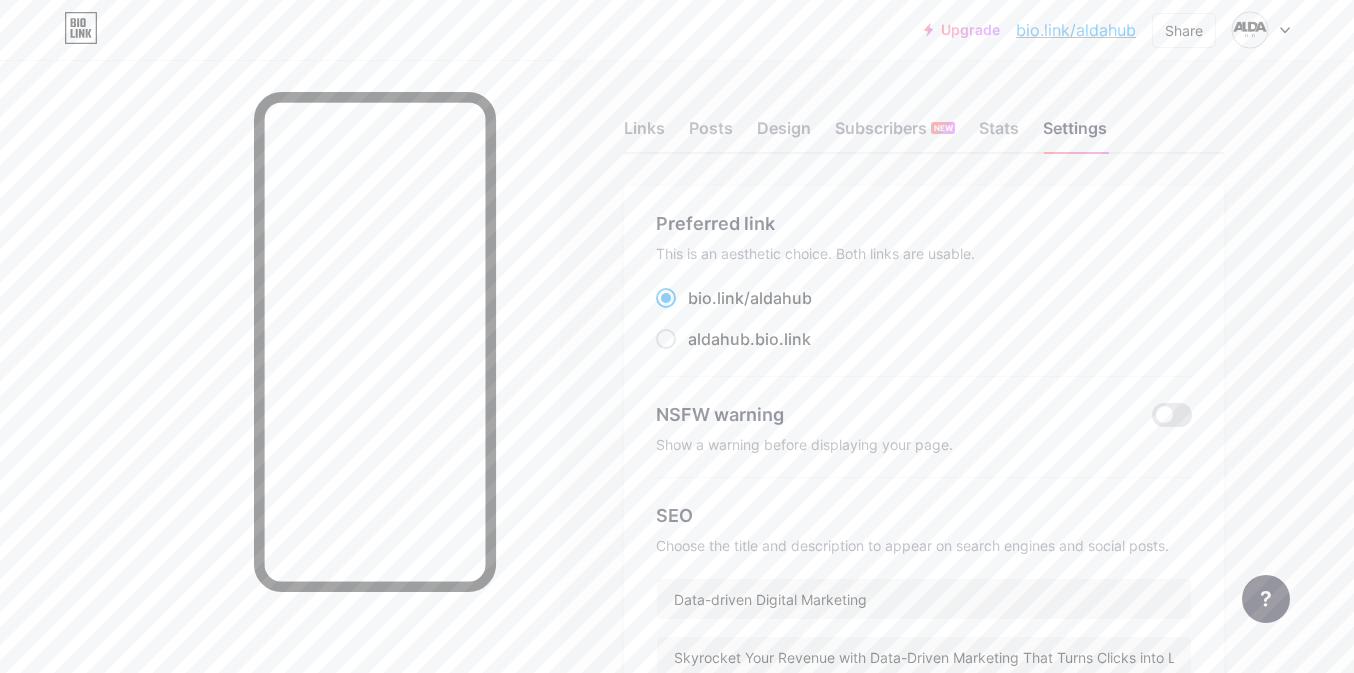 click on "bio.link/aldahub" at bounding box center [1076, 30] 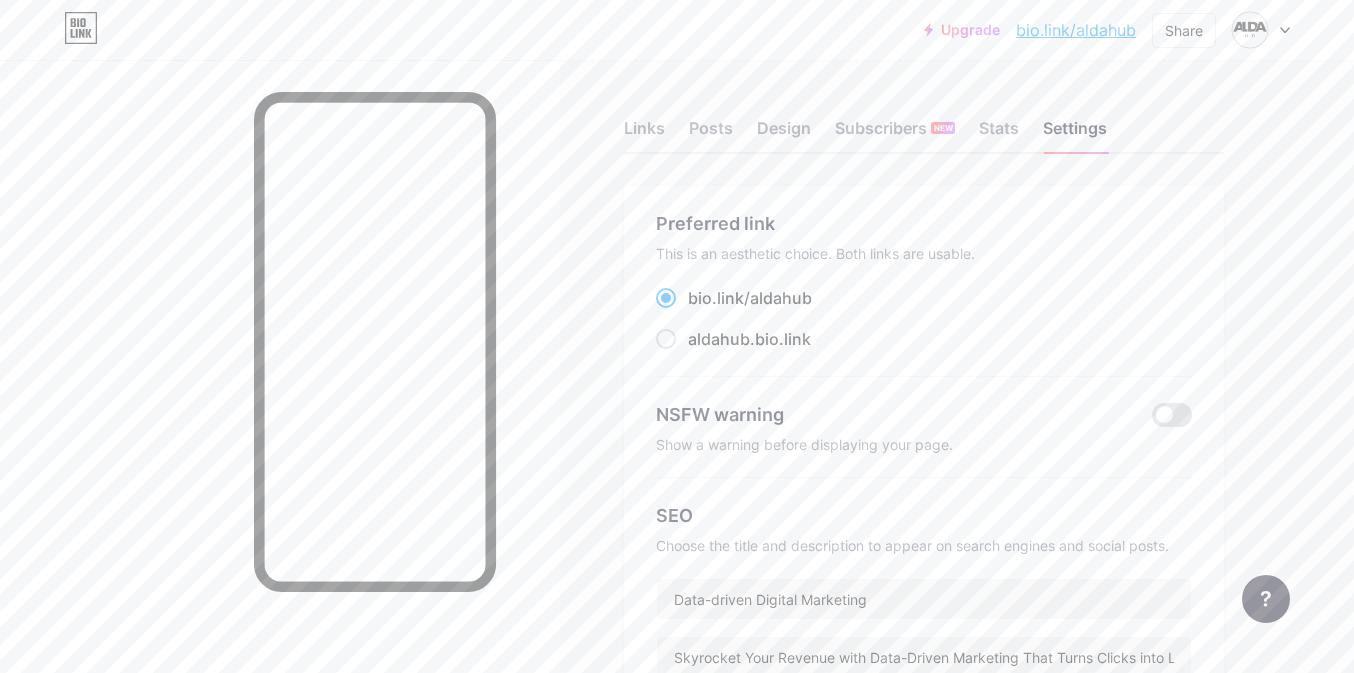 scroll, scrollTop: 892, scrollLeft: 0, axis: vertical 